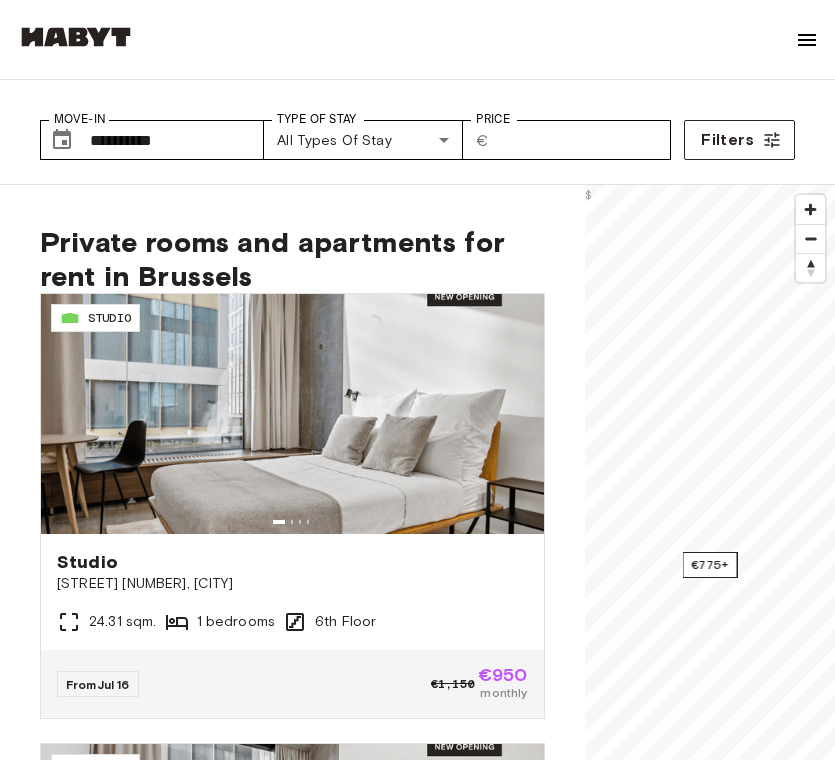 scroll, scrollTop: 0, scrollLeft: 0, axis: both 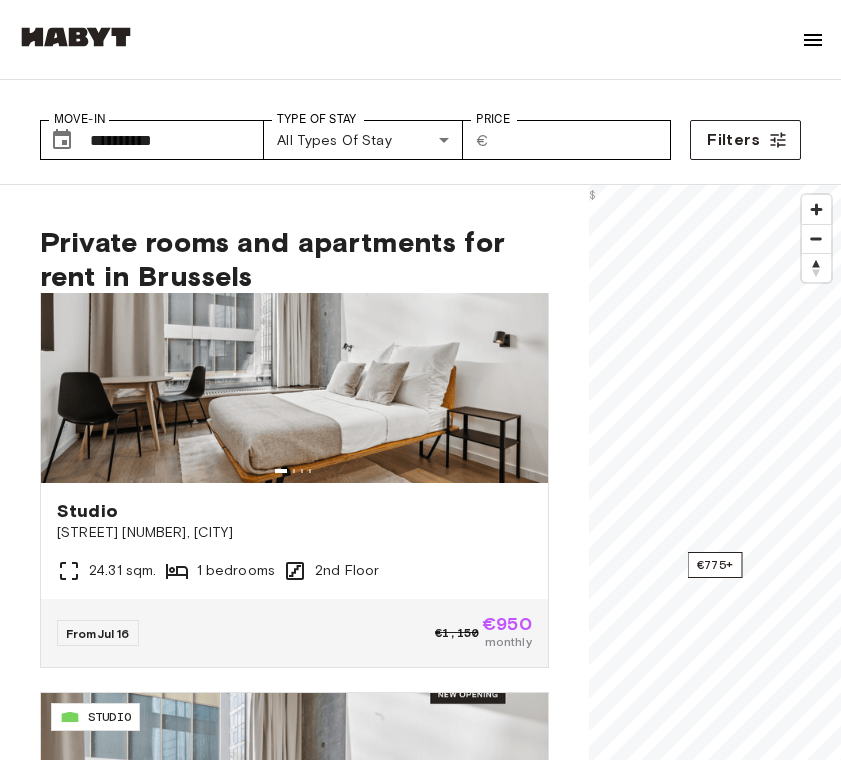 click at bounding box center (831, 380) 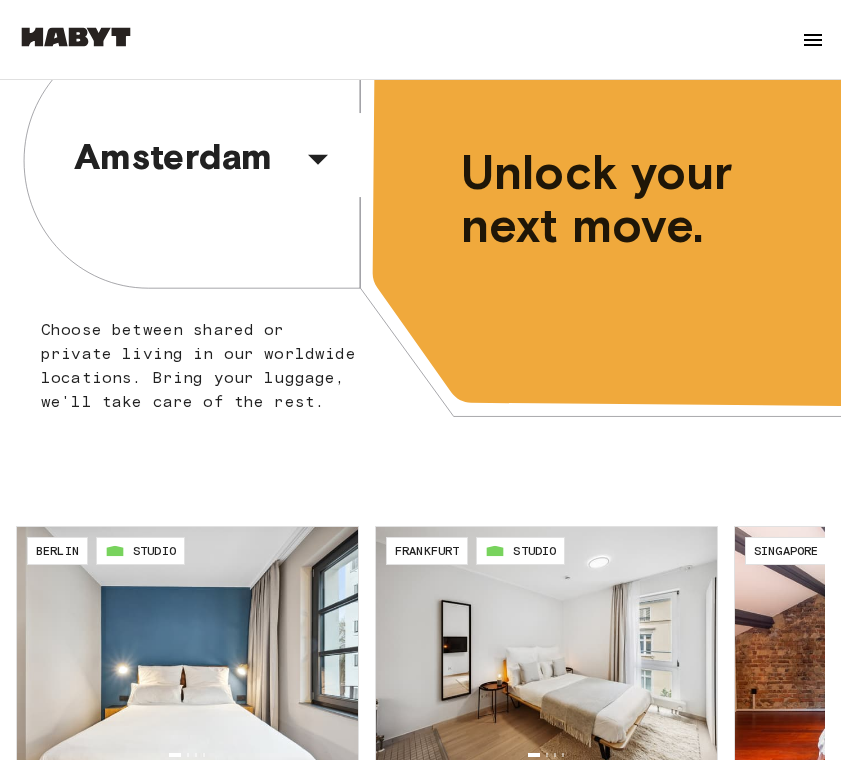 scroll, scrollTop: 0, scrollLeft: 0, axis: both 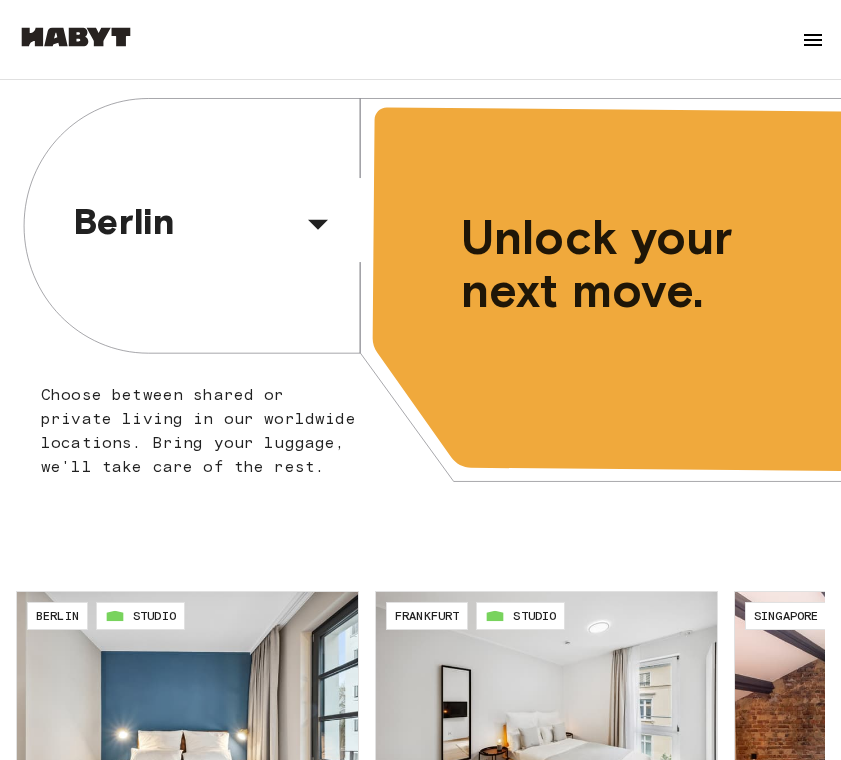 click at bounding box center [813, 40] 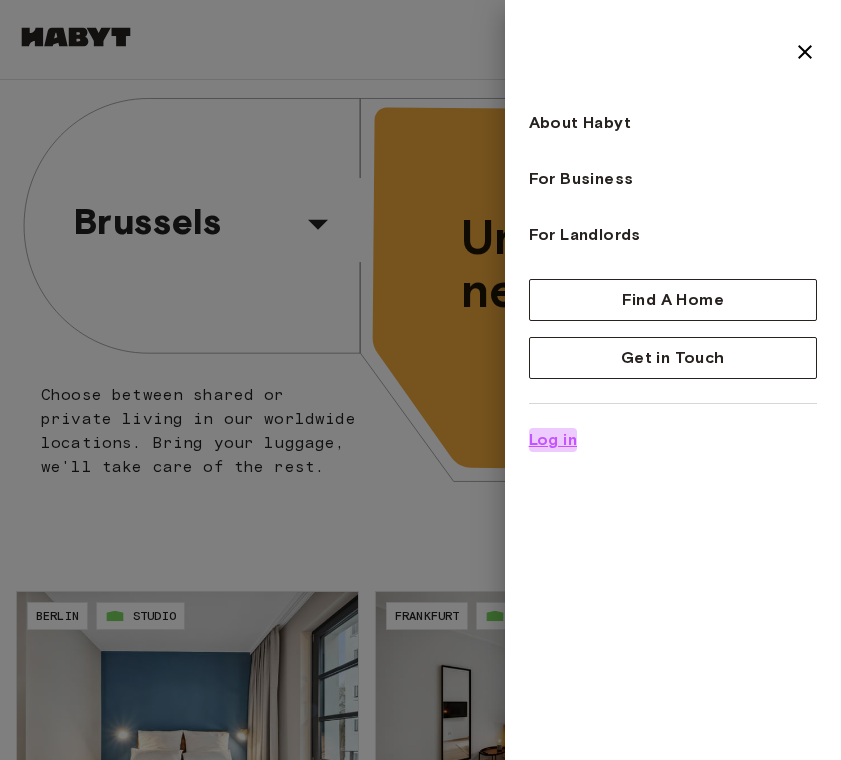 click on "Log in" at bounding box center (553, 440) 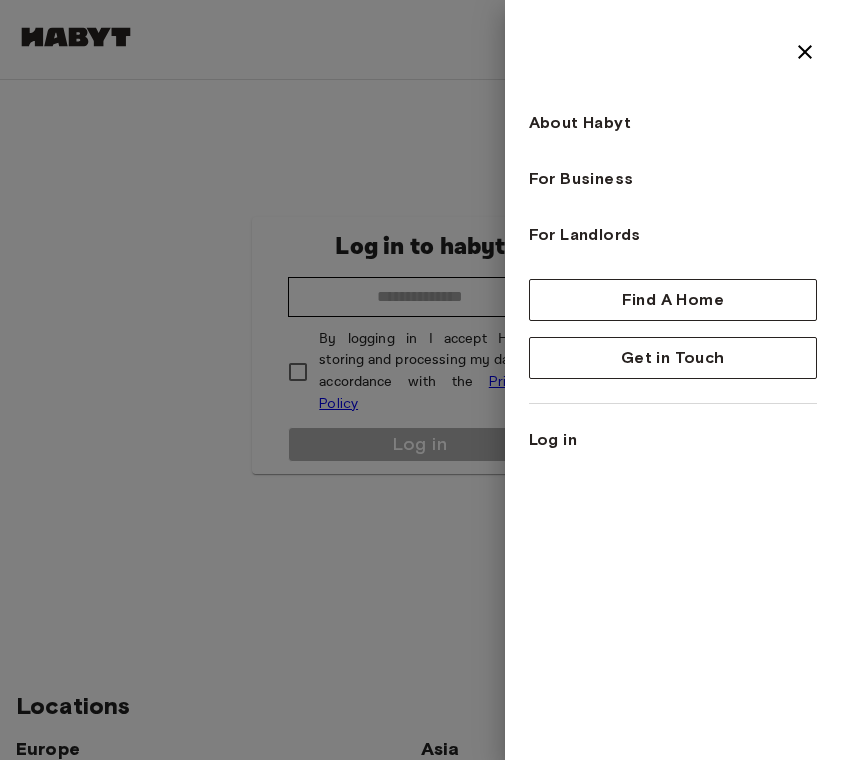 click at bounding box center (420, 380) 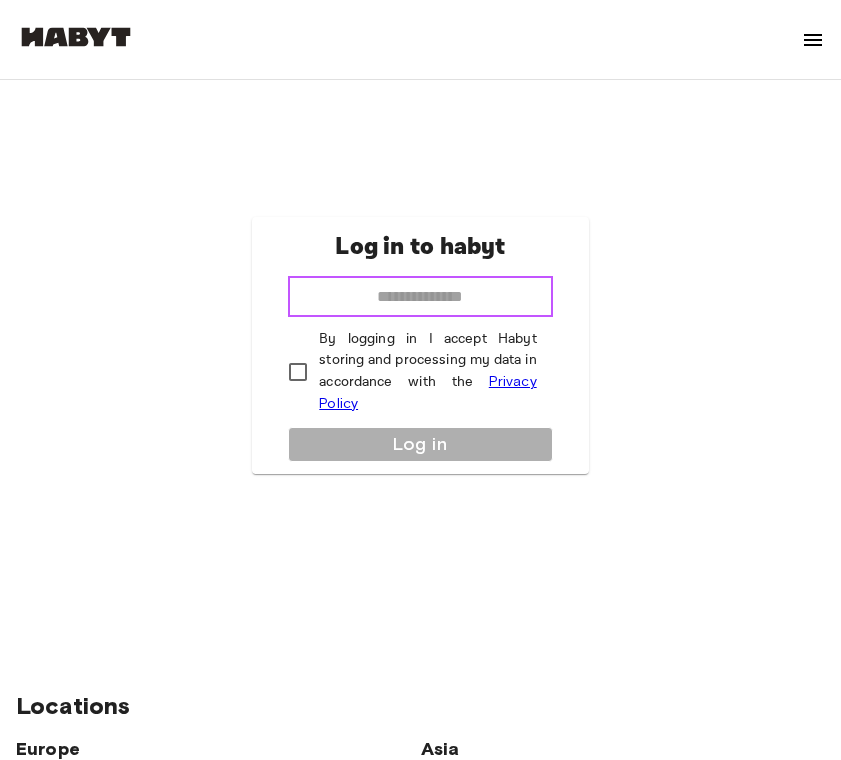 click at bounding box center (420, 297) 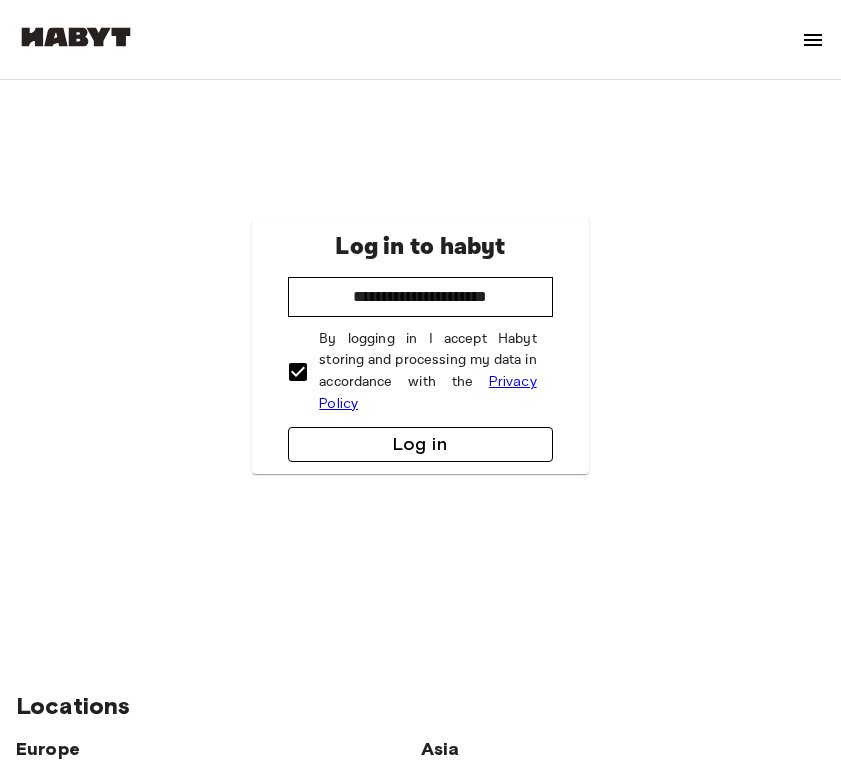 click on "Log in" at bounding box center [420, 444] 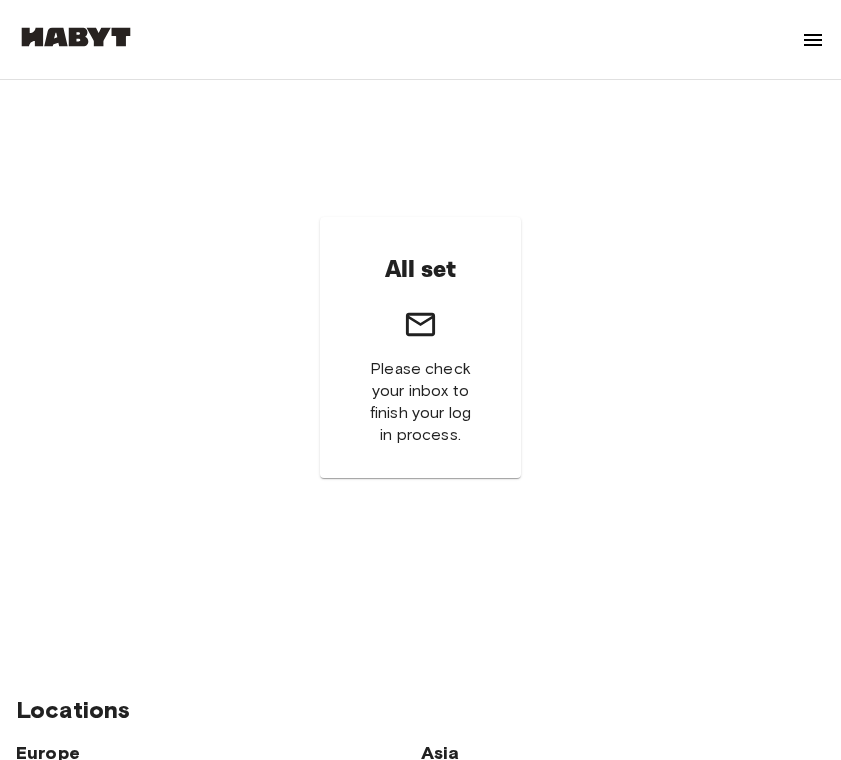 scroll, scrollTop: 0, scrollLeft: 0, axis: both 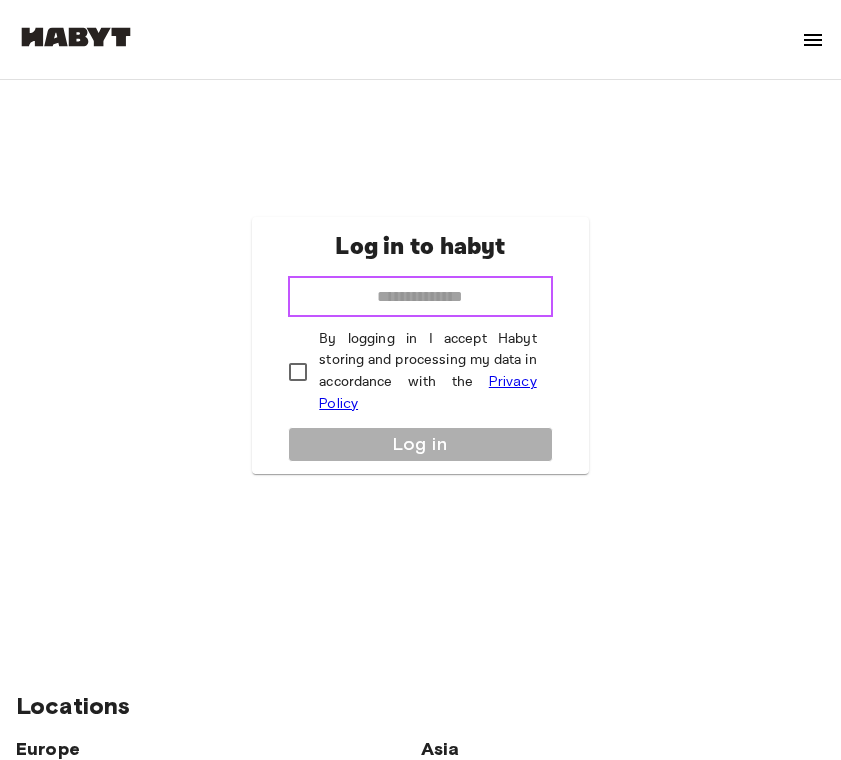 click at bounding box center (420, 297) 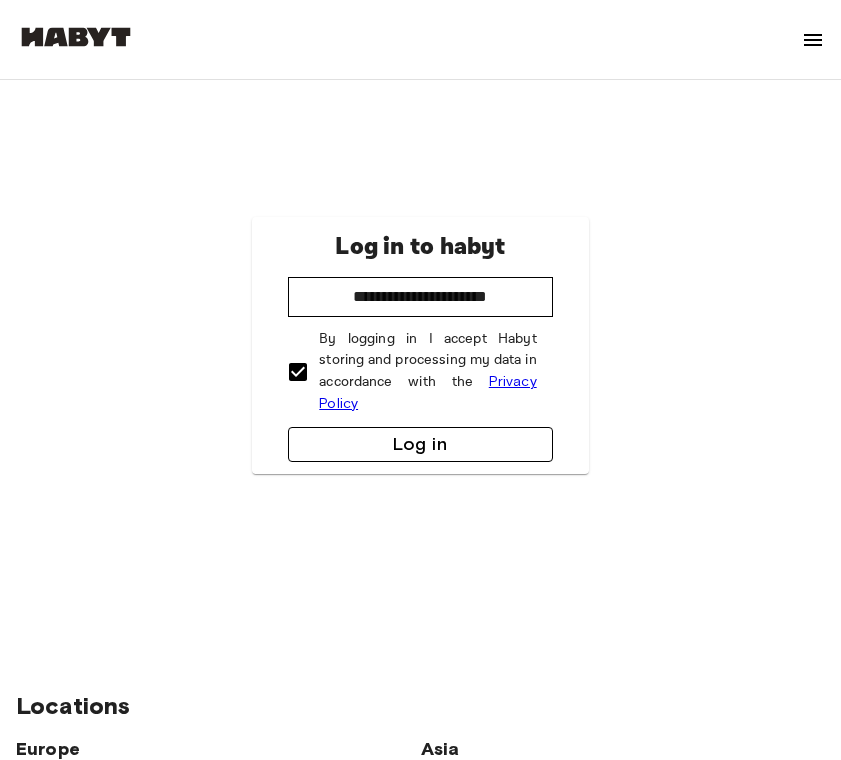 click on "Log in" at bounding box center (420, 444) 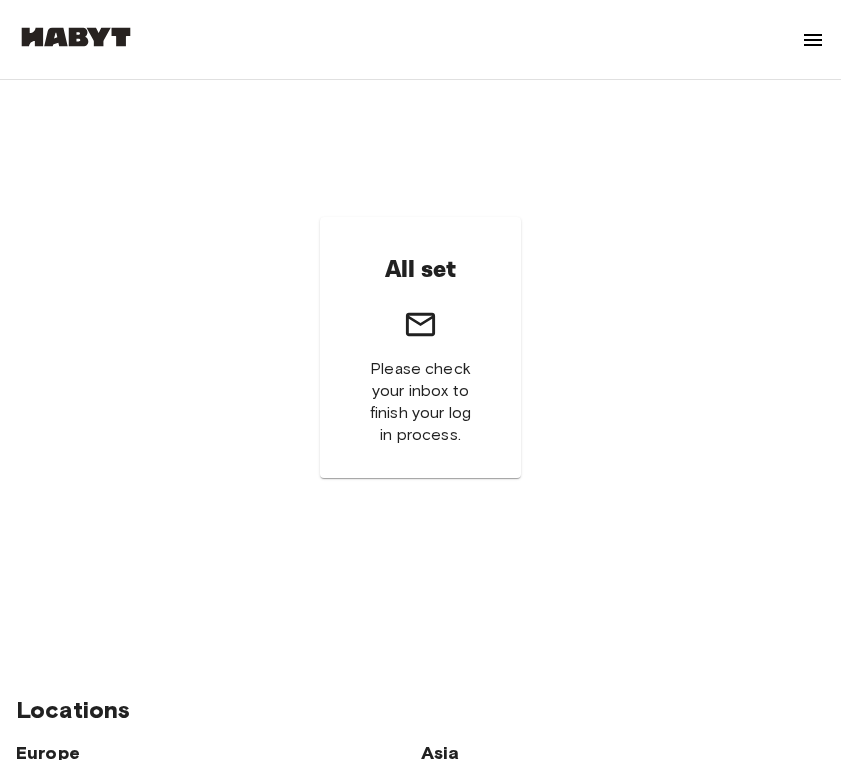 scroll, scrollTop: 0, scrollLeft: 0, axis: both 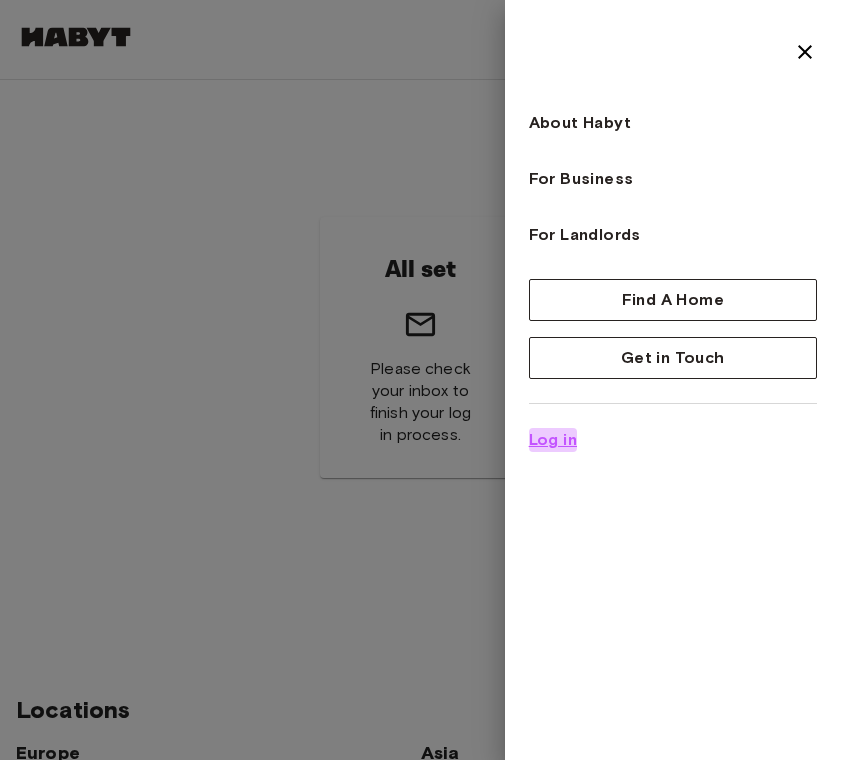 click on "Log in" at bounding box center (553, 440) 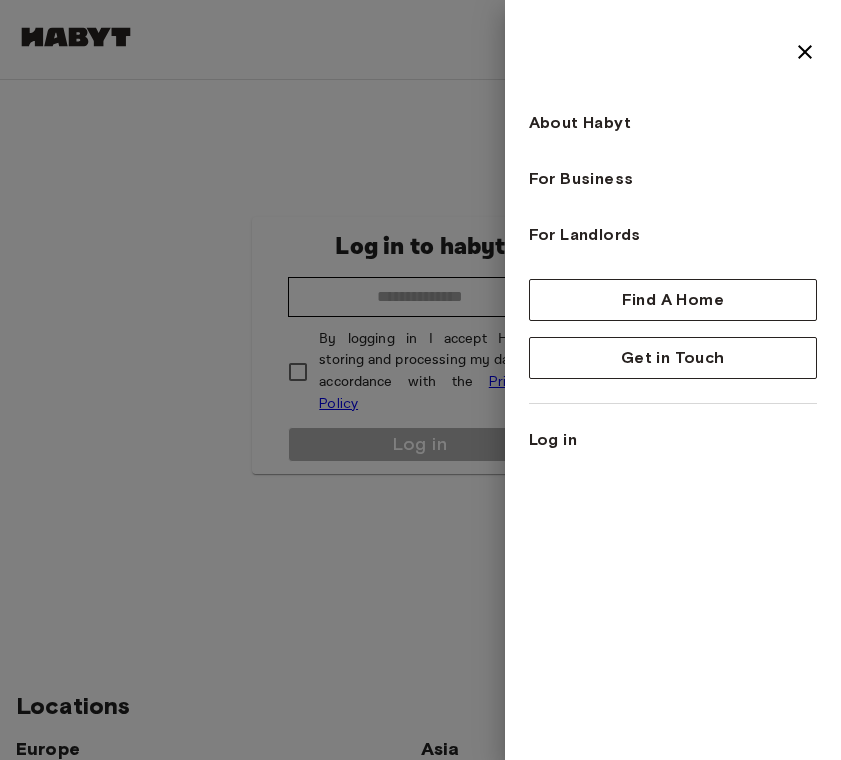 click at bounding box center [420, 380] 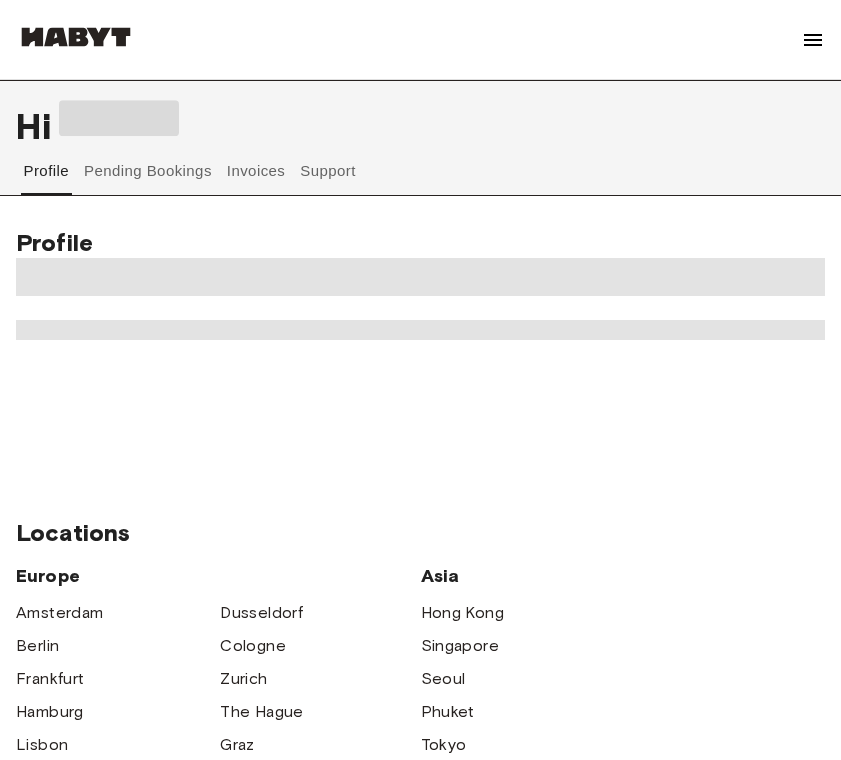 scroll, scrollTop: 0, scrollLeft: 0, axis: both 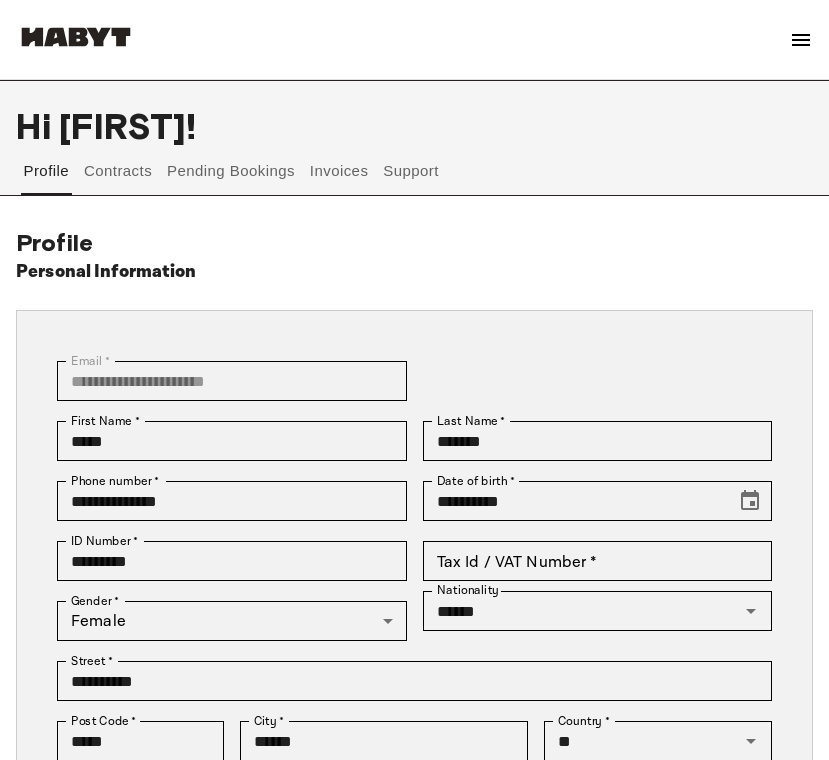 click on "Support" at bounding box center (411, 171) 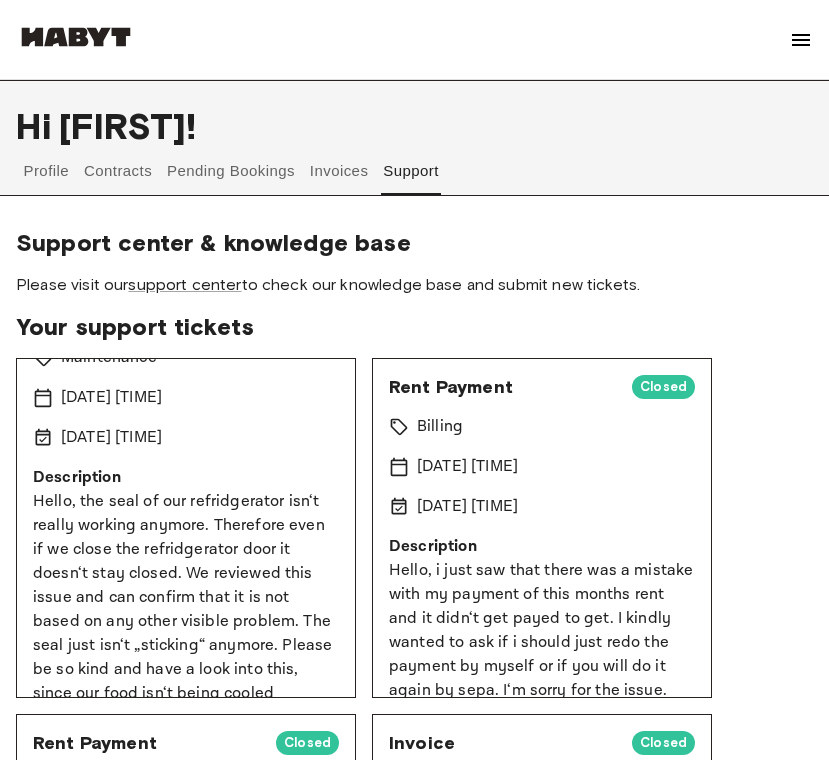 scroll, scrollTop: 0, scrollLeft: 0, axis: both 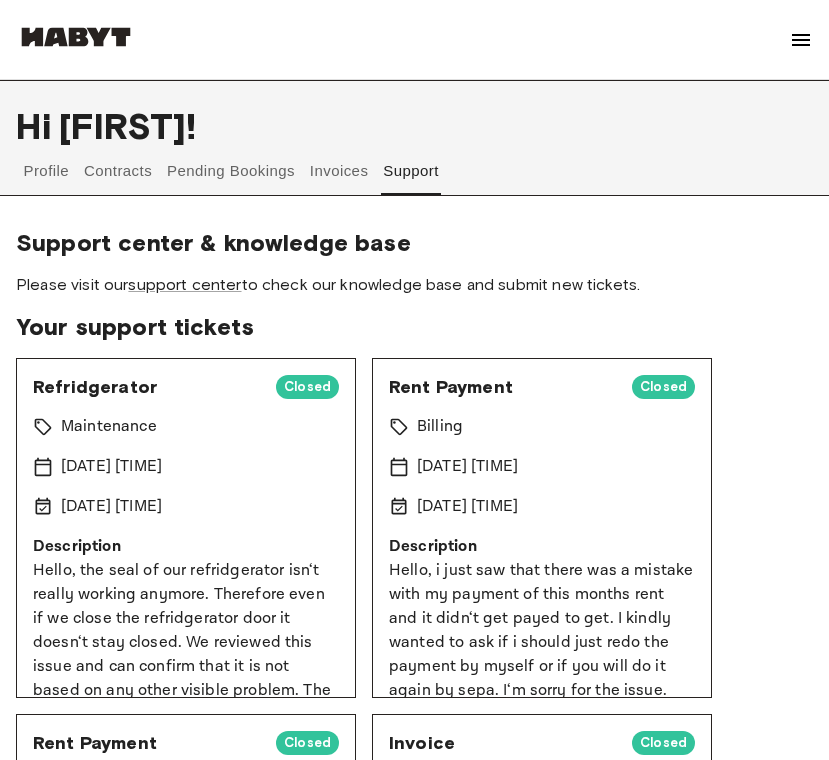click on "Invoices" at bounding box center (338, 171) 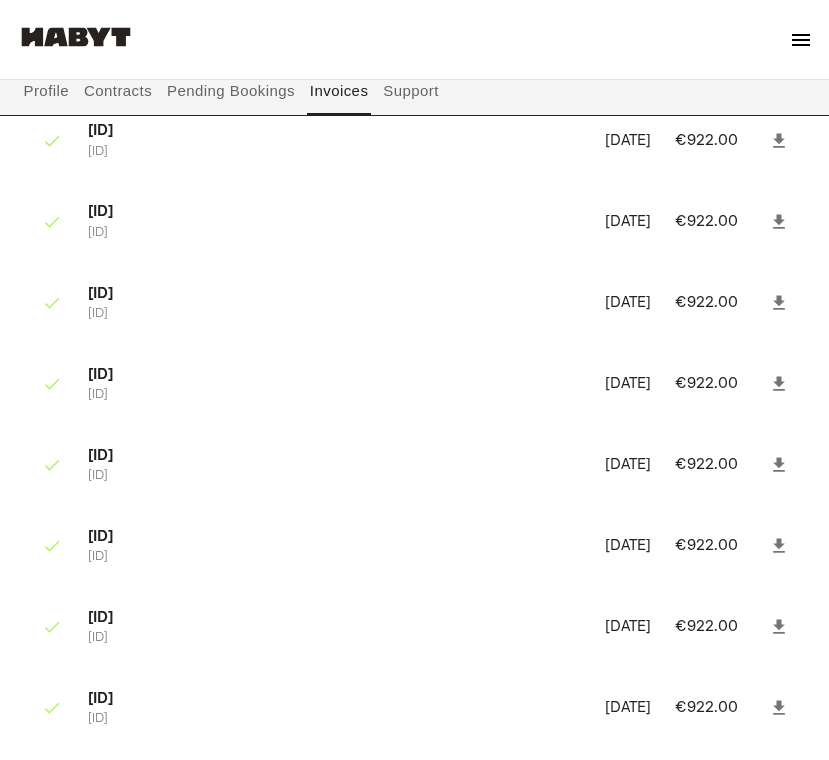 scroll, scrollTop: 0, scrollLeft: 0, axis: both 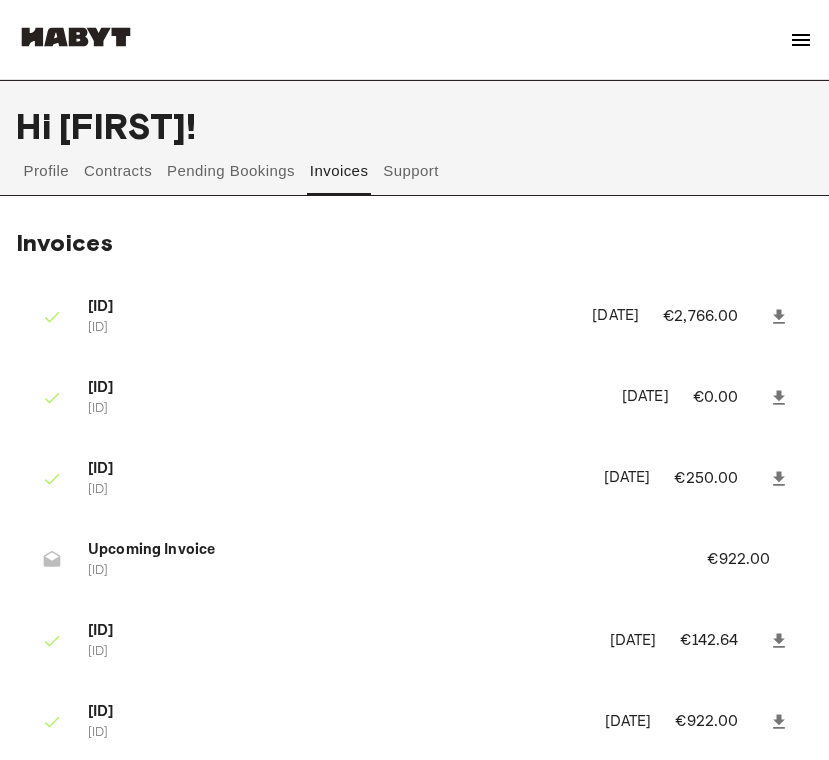 click on "Pending Bookings" at bounding box center (231, 171) 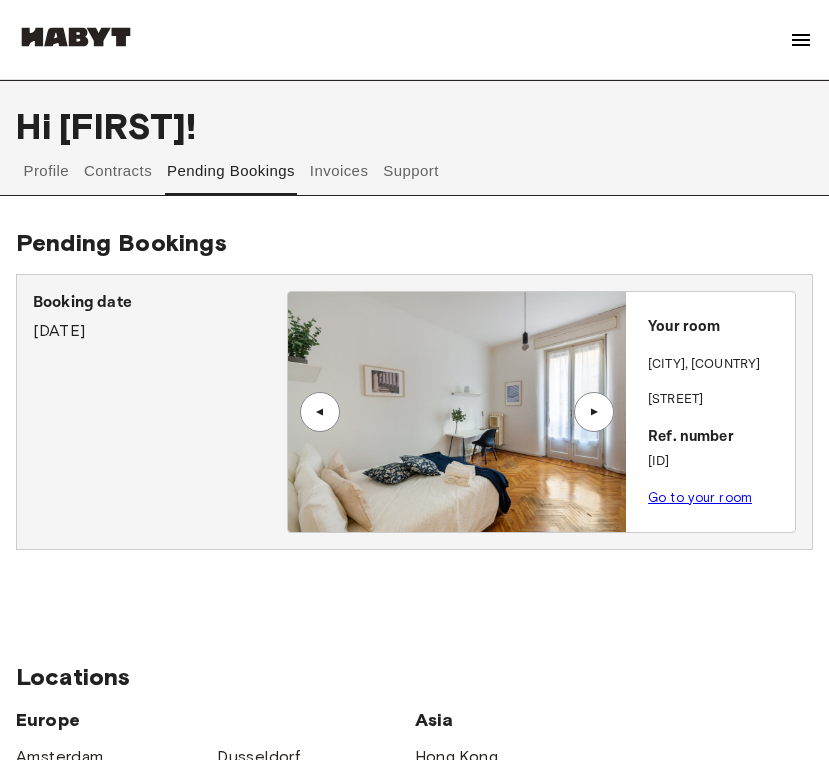 click on "Contracts" at bounding box center [118, 171] 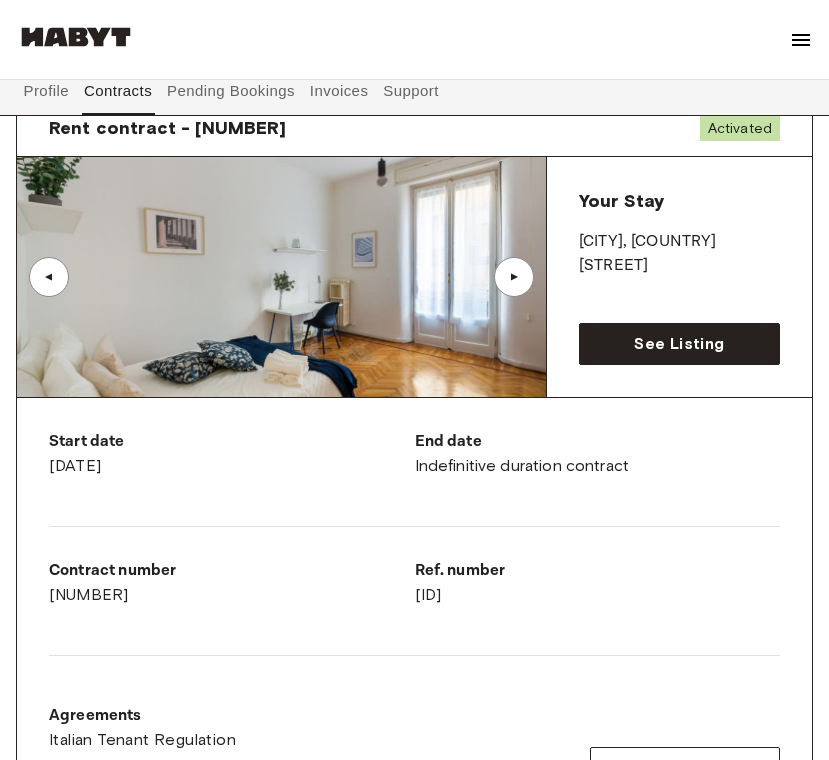 scroll, scrollTop: 0, scrollLeft: 0, axis: both 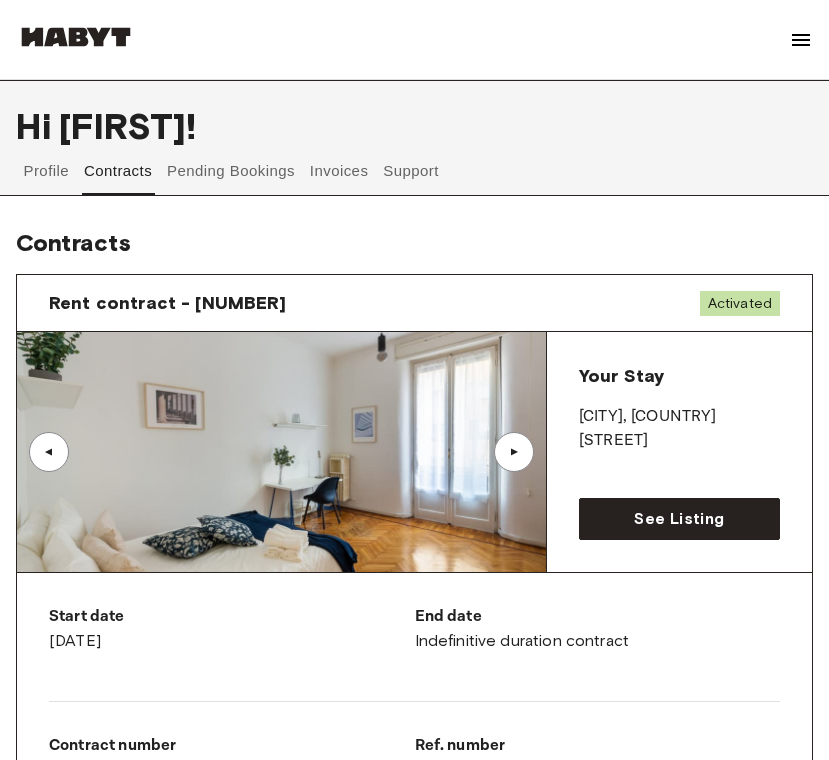 click on "Profile" at bounding box center (46, 171) 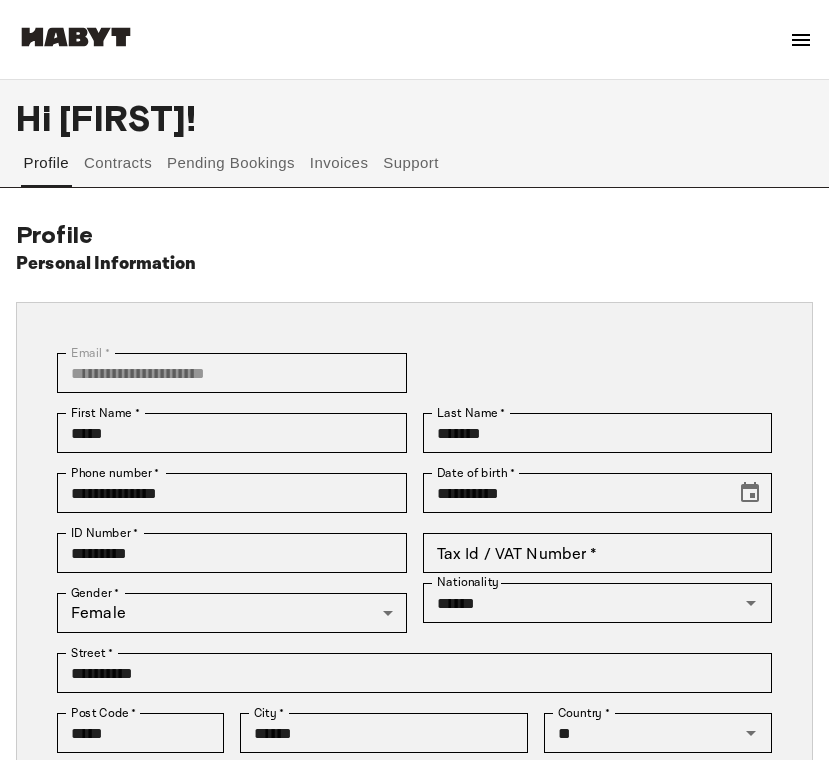 scroll, scrollTop: 0, scrollLeft: 0, axis: both 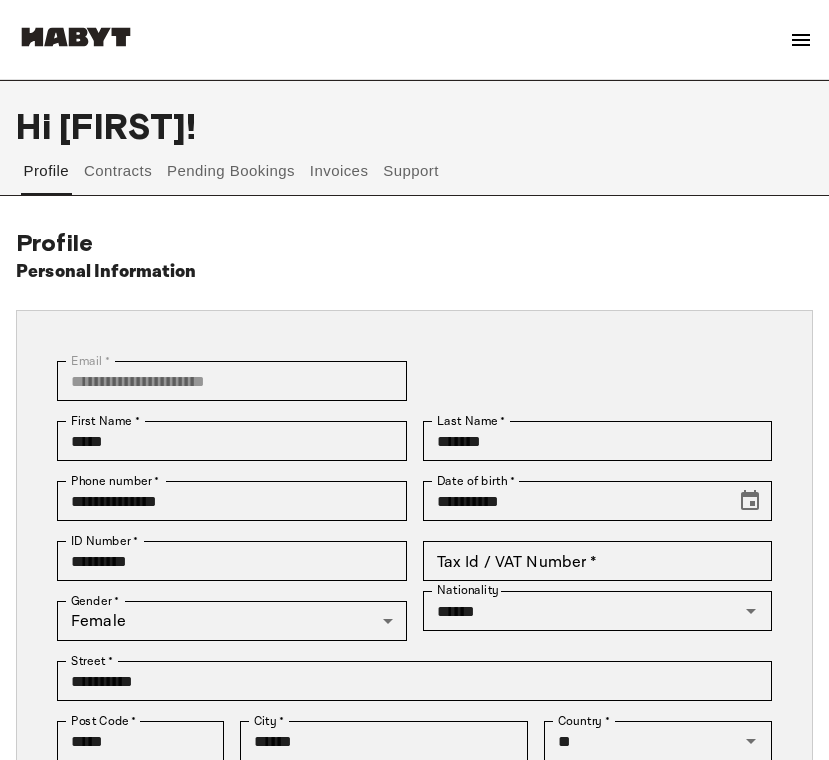 click on "Support" at bounding box center [411, 171] 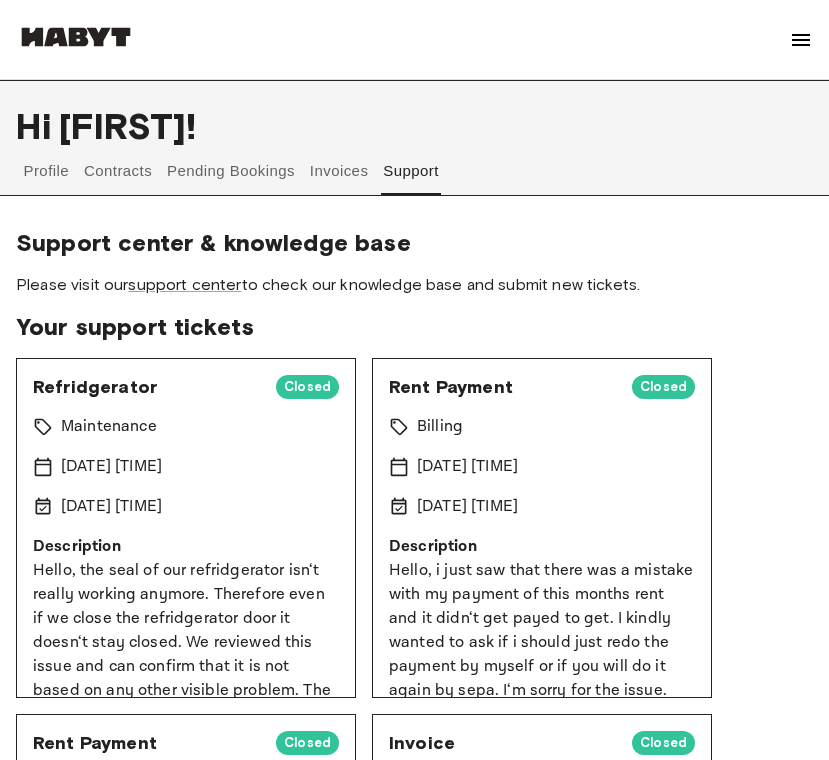 click on "Invoices" at bounding box center [338, 171] 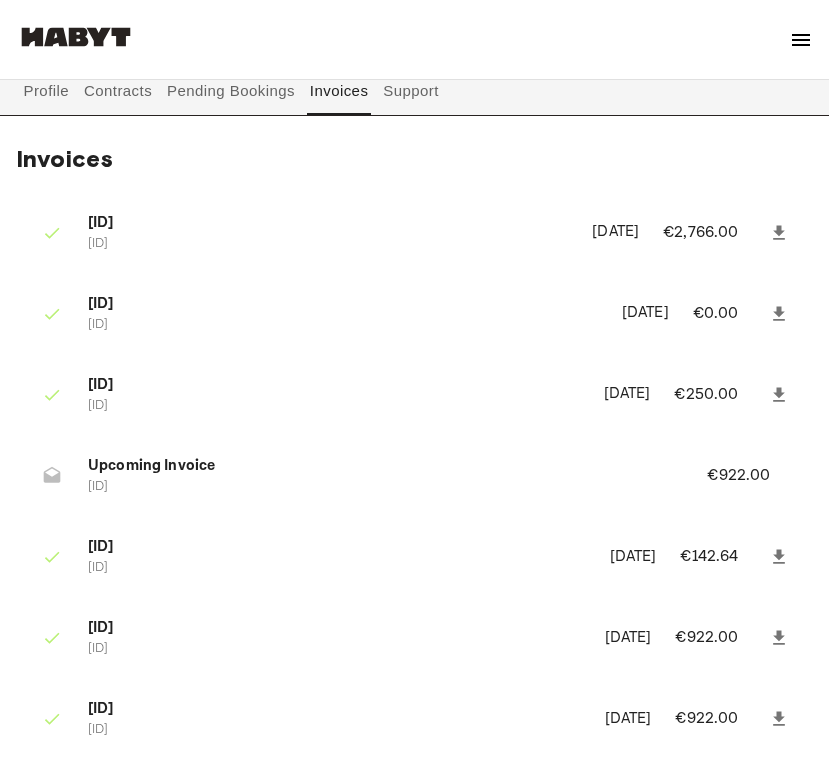 scroll, scrollTop: 0, scrollLeft: 0, axis: both 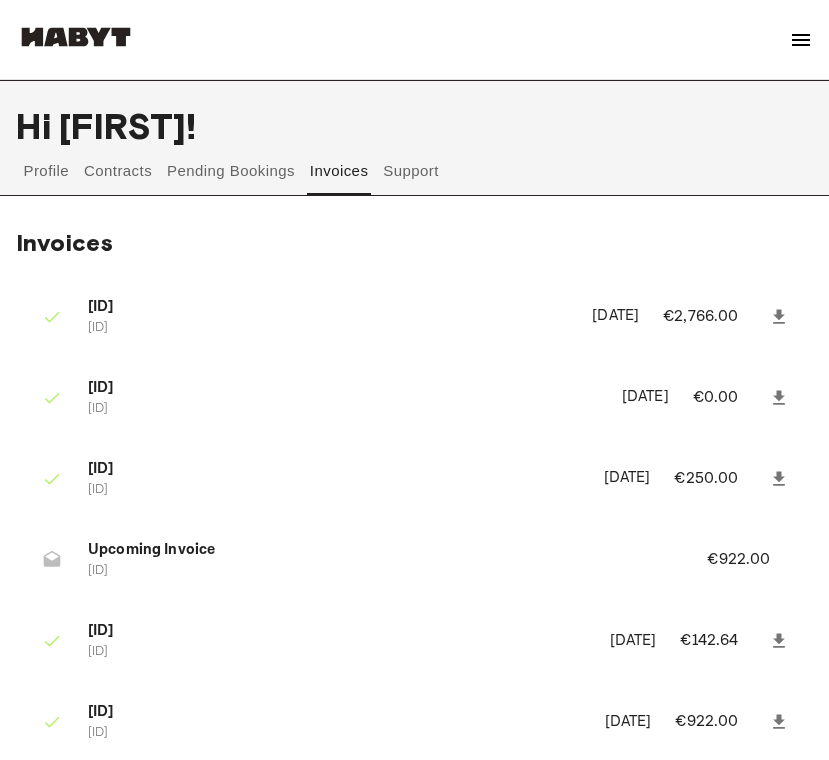 click at bounding box center (801, 40) 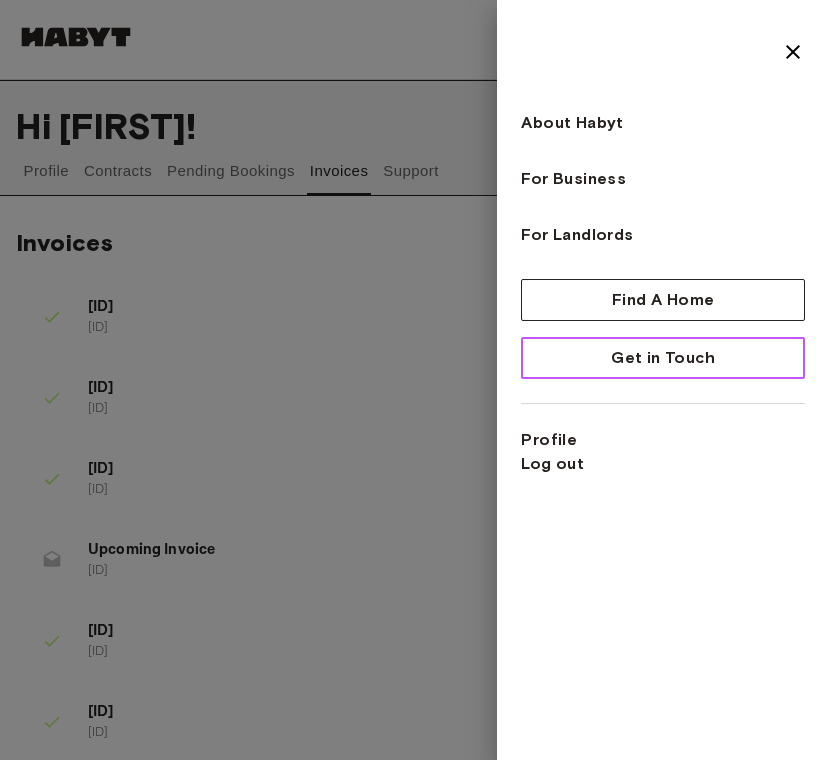 click on "Get in Touch" at bounding box center [663, 358] 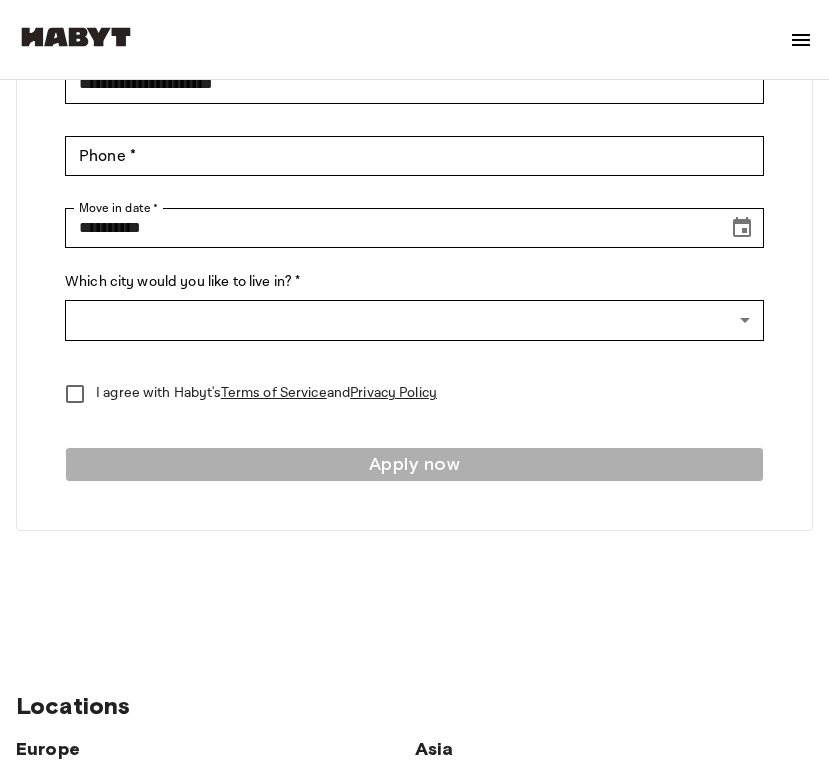scroll, scrollTop: 472, scrollLeft: 0, axis: vertical 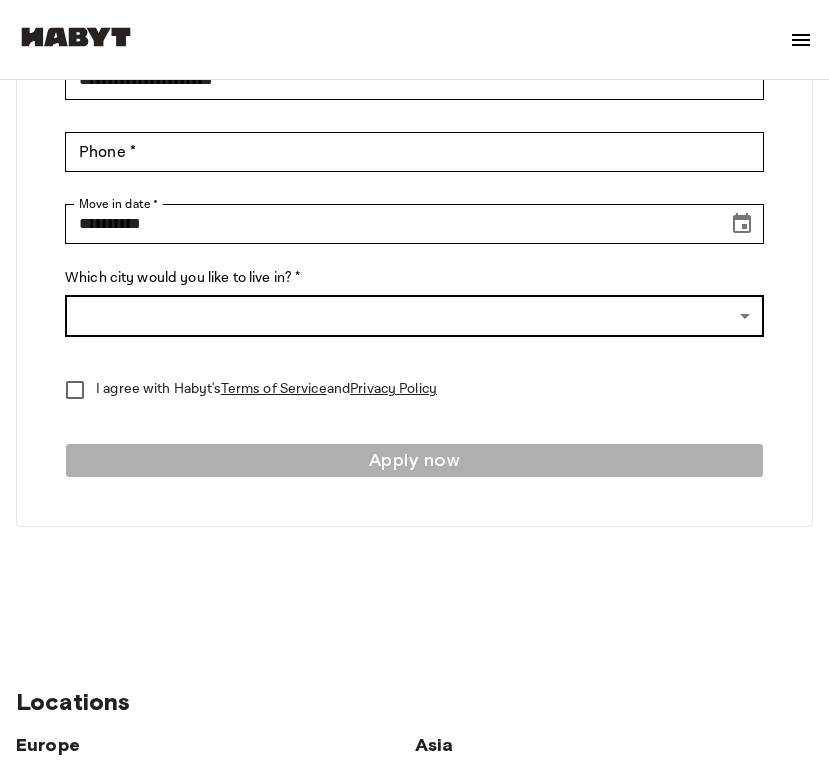 click on "**********" at bounding box center [414, 656] 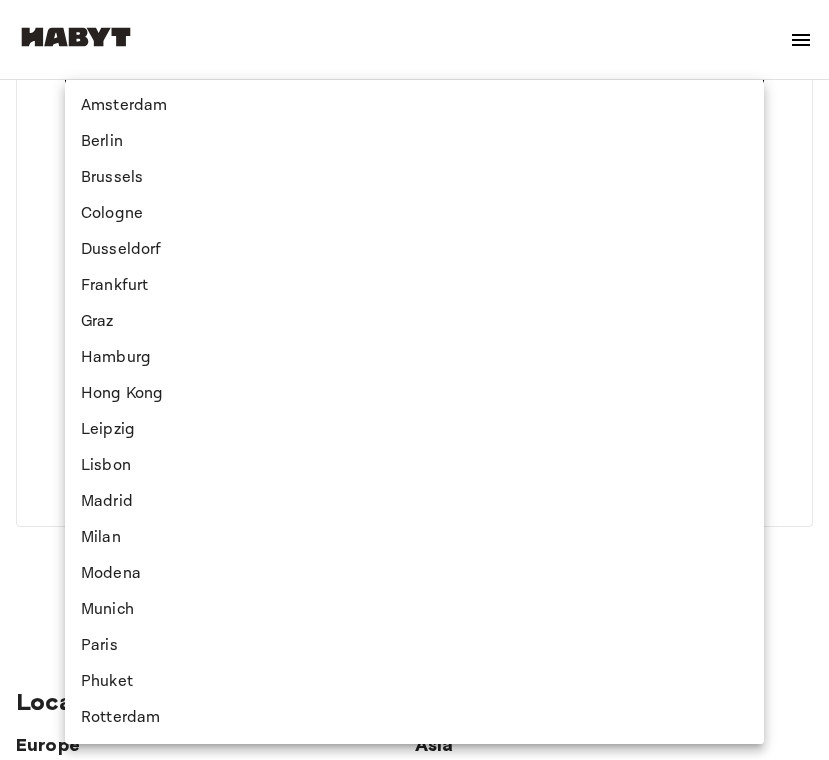 click at bounding box center [414, 380] 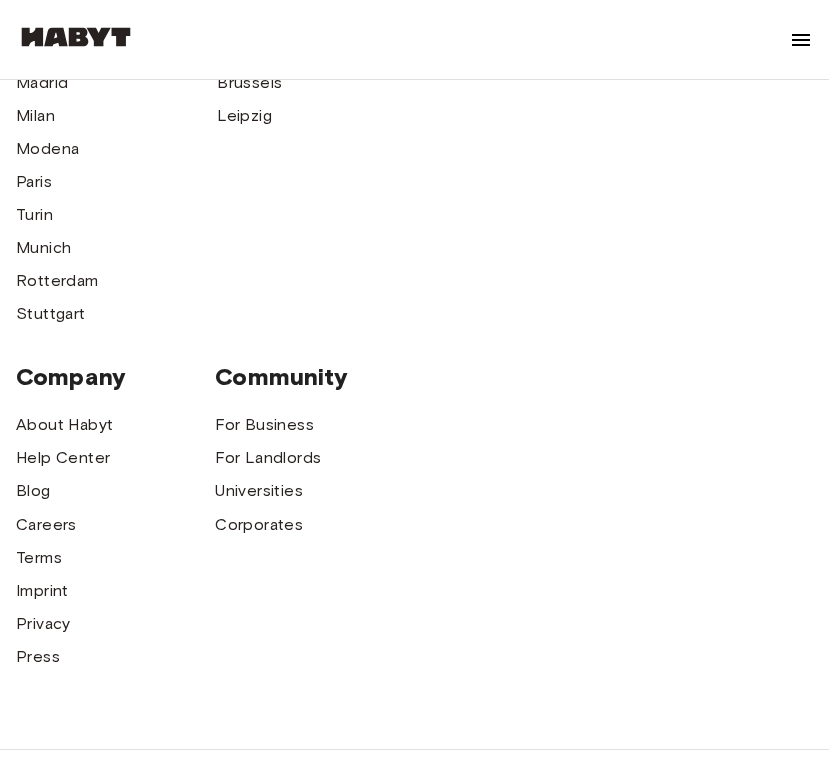 scroll, scrollTop: 1364, scrollLeft: 0, axis: vertical 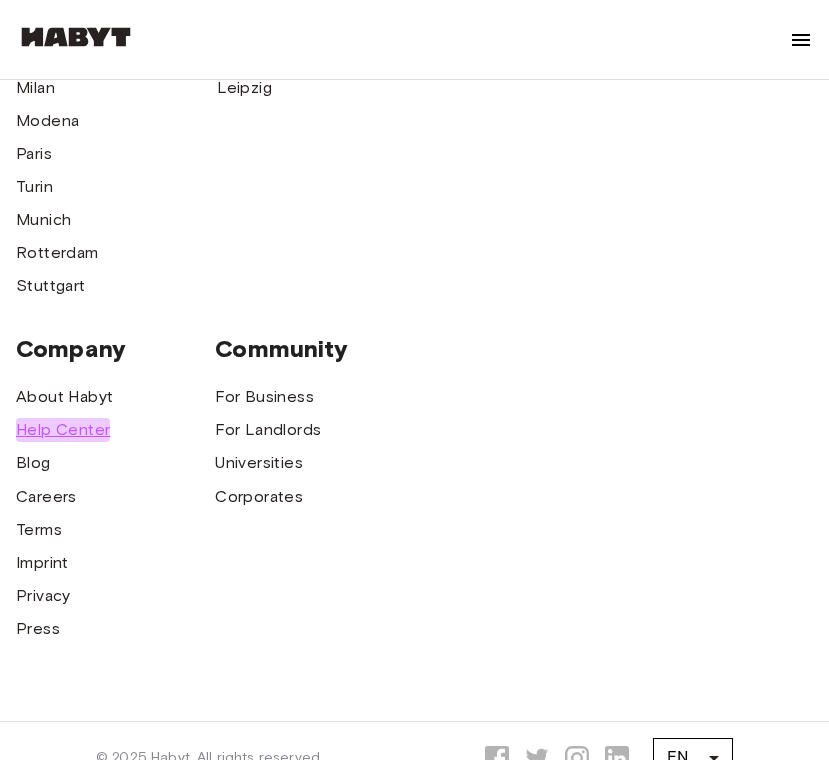 click on "Help Center" at bounding box center (63, 430) 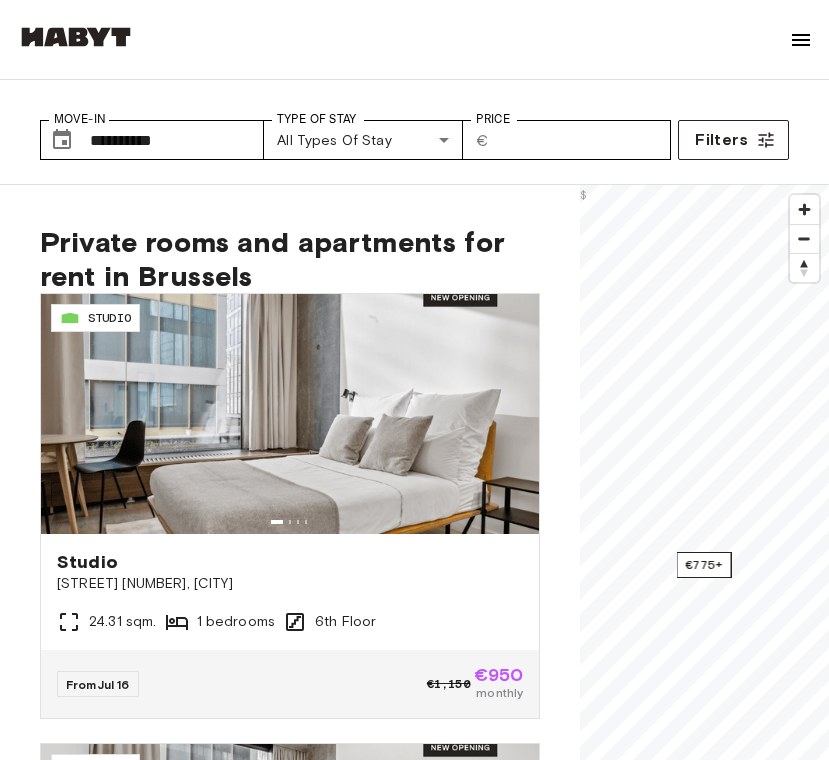 scroll, scrollTop: 0, scrollLeft: 0, axis: both 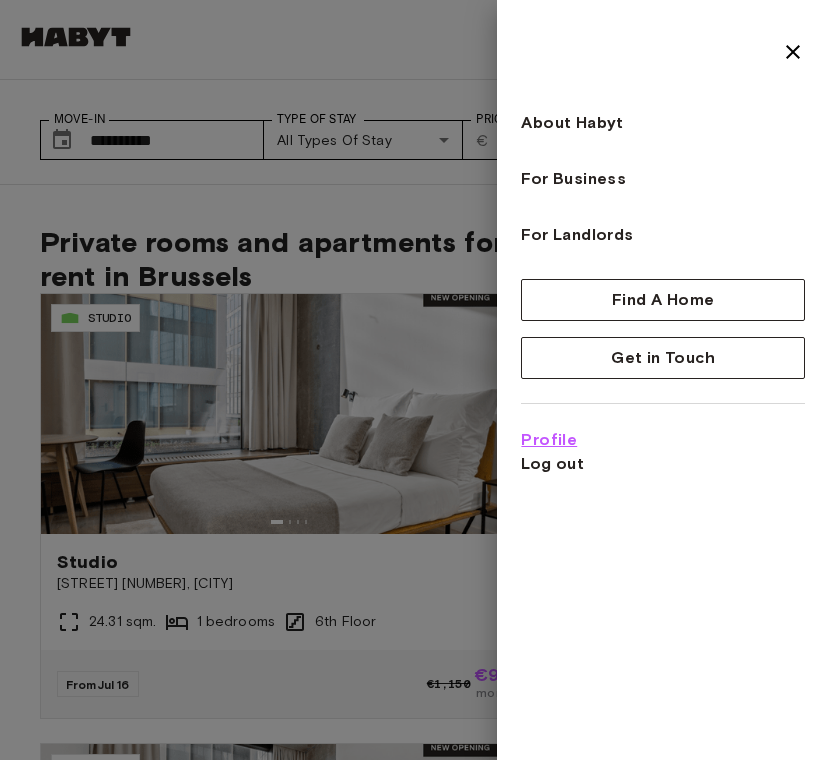 click on "Profile" at bounding box center (549, 440) 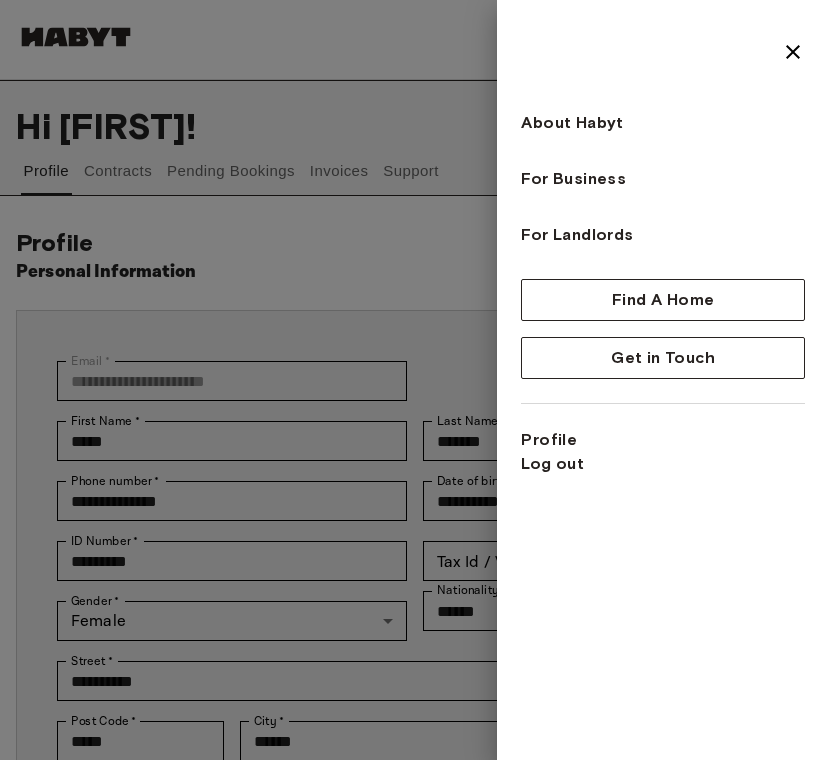 click at bounding box center (414, 380) 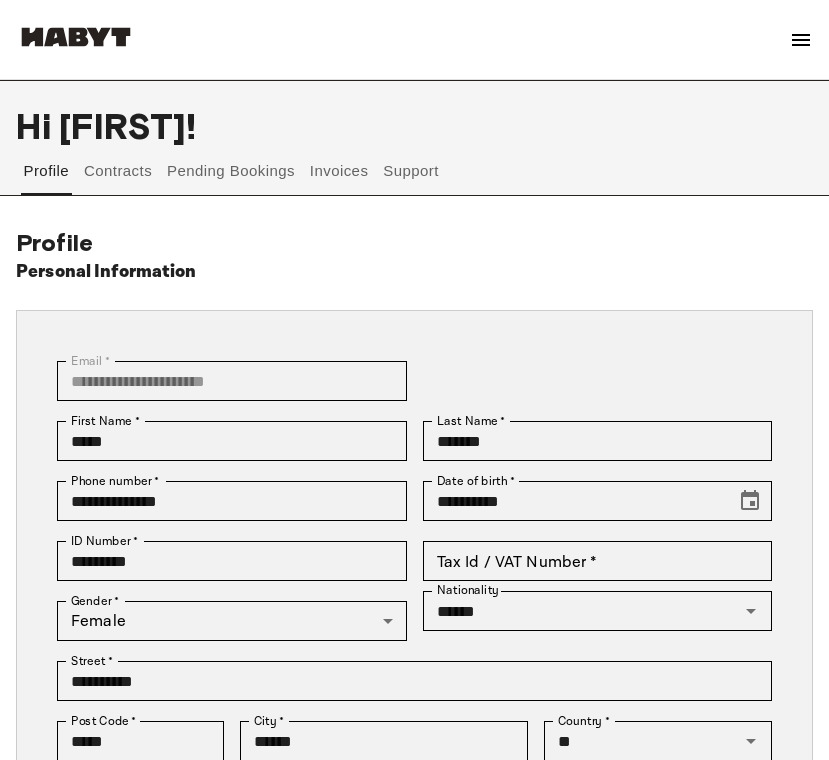 click on "Support" at bounding box center (411, 171) 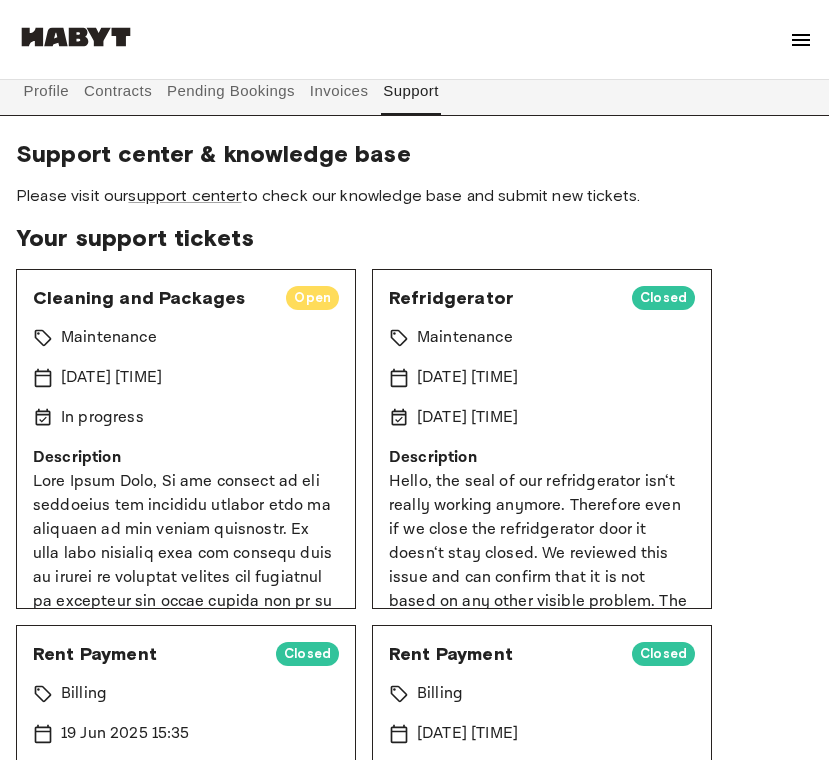 scroll, scrollTop: 115, scrollLeft: 0, axis: vertical 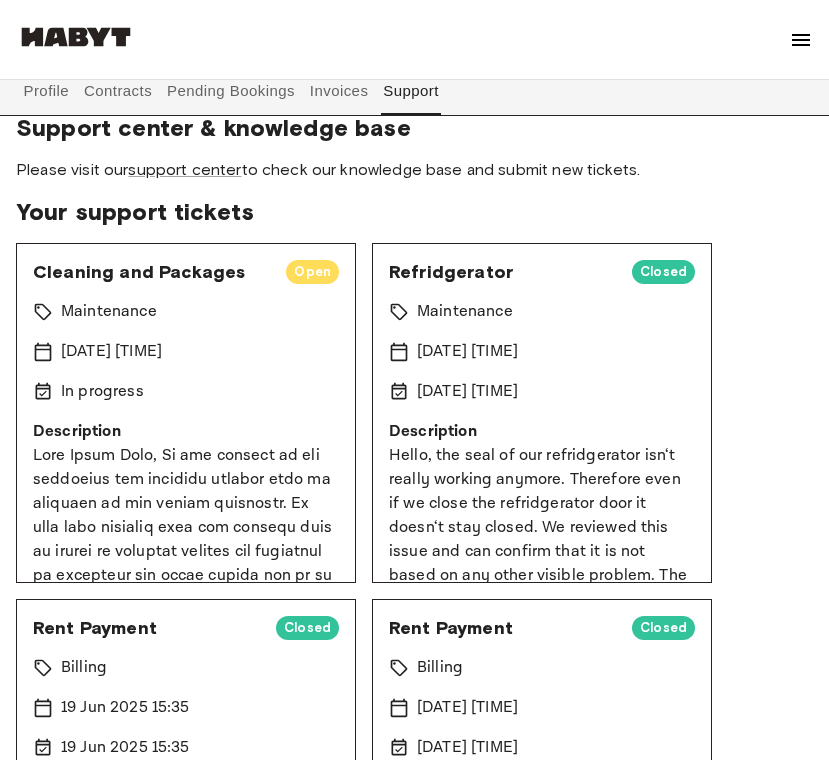 click on "Cleaning and Packages Open Maintenance 15 Jul 2025 12:21  In progress Description" at bounding box center [186, 413] 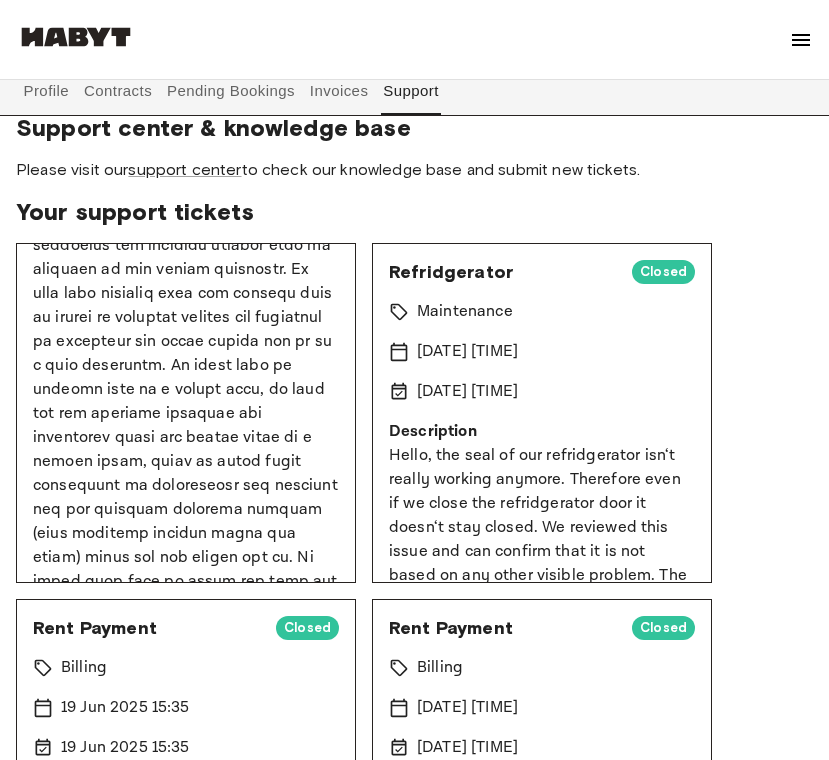 scroll, scrollTop: 5, scrollLeft: 0, axis: vertical 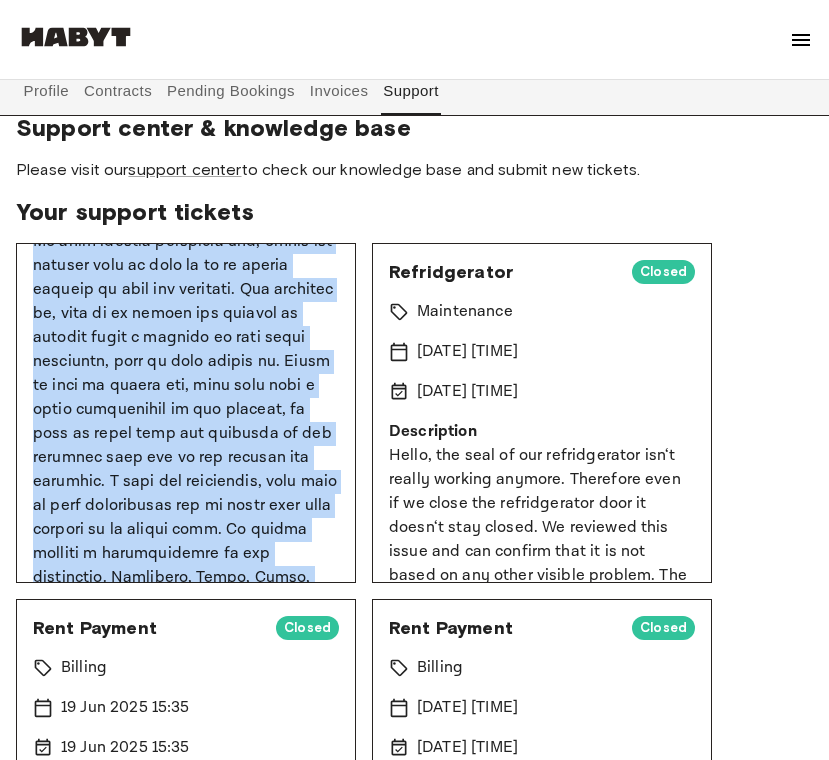 drag, startPoint x: 33, startPoint y: 450, endPoint x: 249, endPoint y: 562, distance: 243.3105 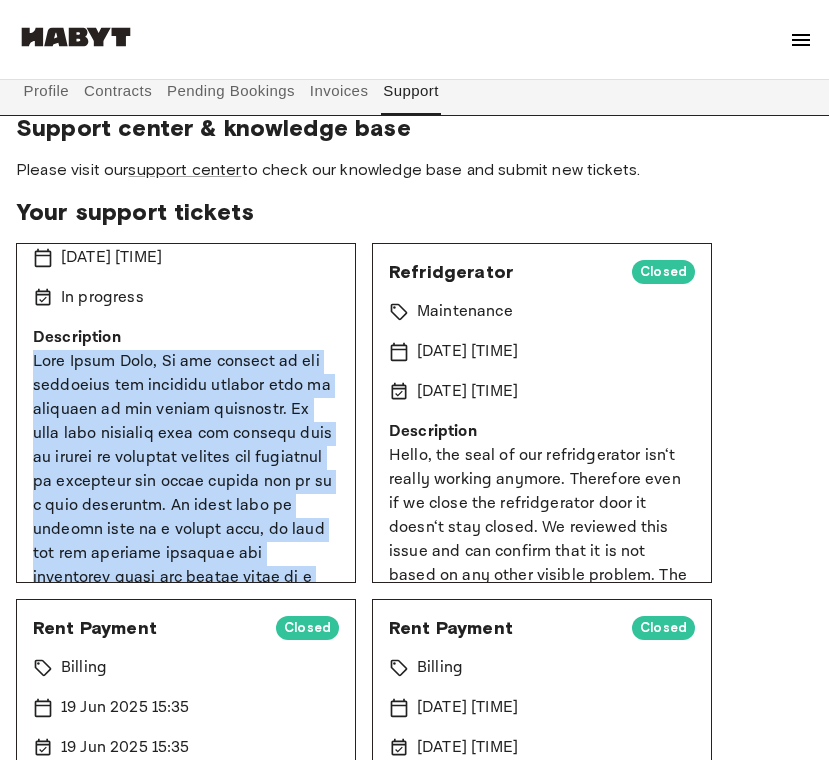 scroll, scrollTop: 172, scrollLeft: 0, axis: vertical 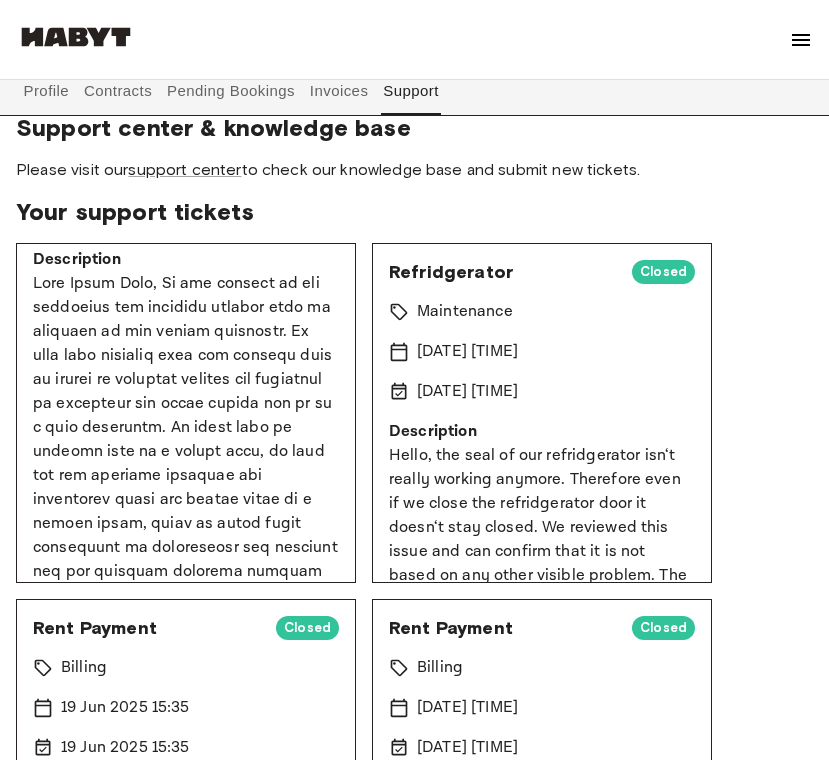 click on "Your support tickets" at bounding box center [414, 212] 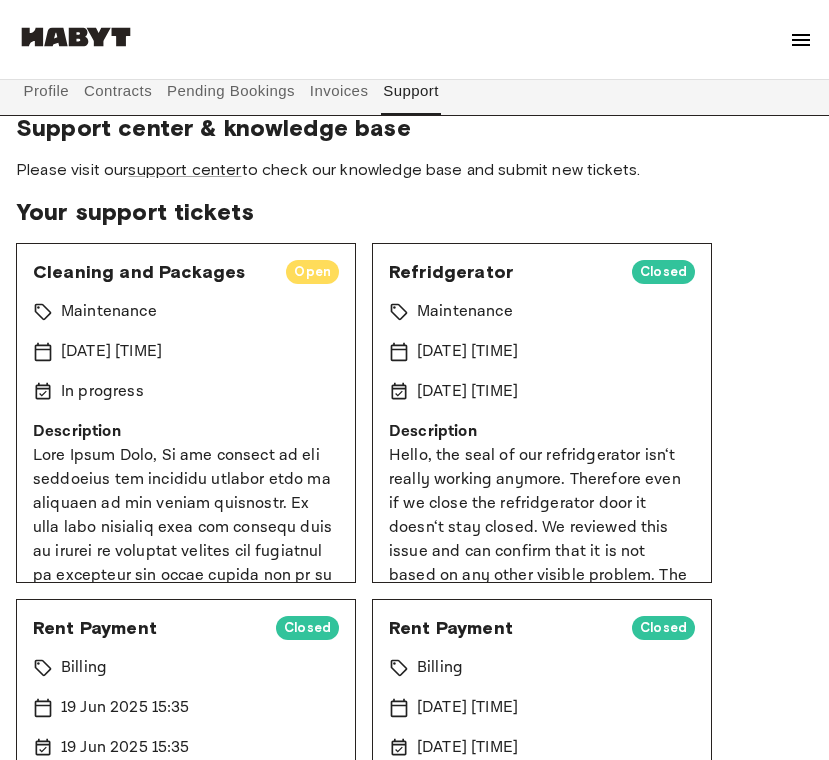 scroll, scrollTop: 0, scrollLeft: 0, axis: both 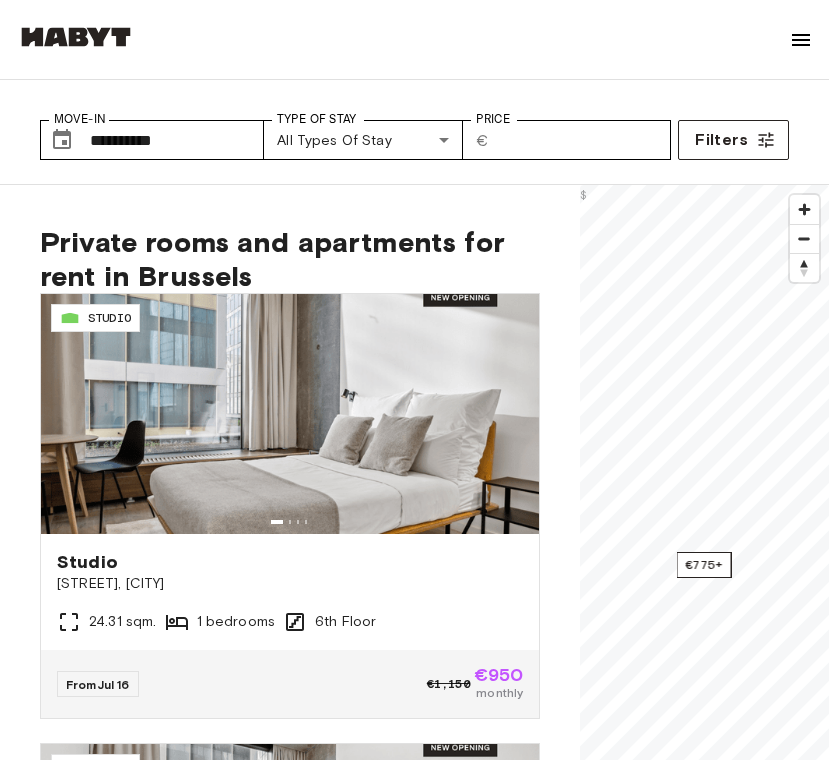 click at bounding box center (801, 40) 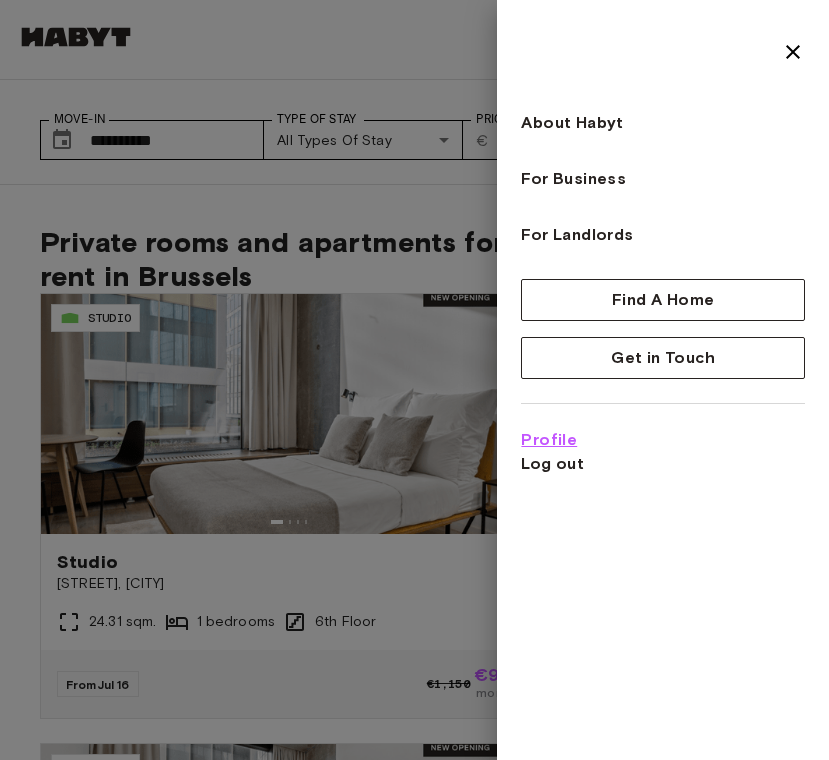 click on "Profile" at bounding box center (549, 440) 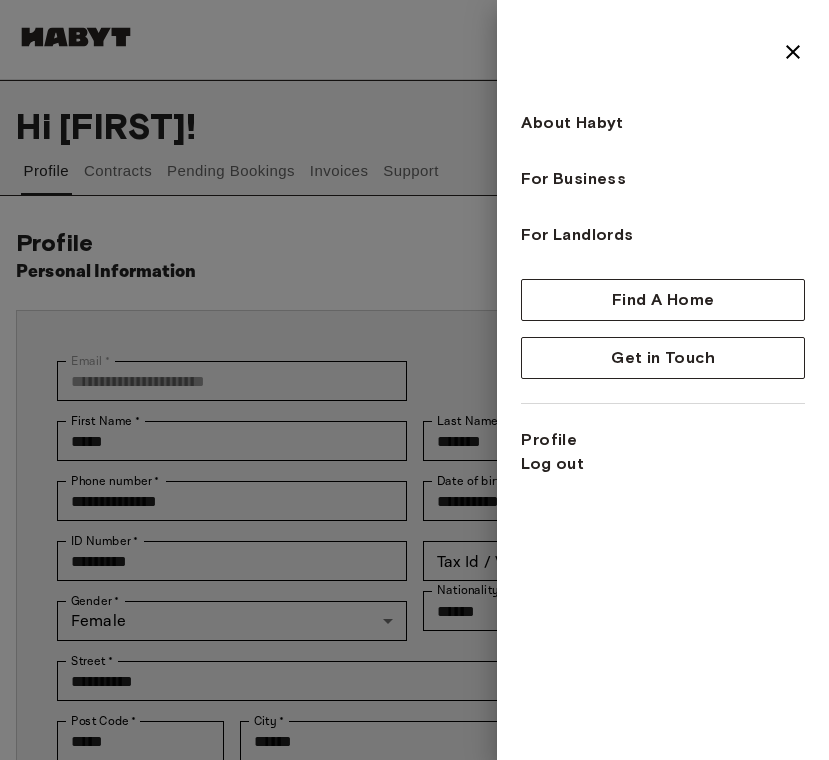 click at bounding box center (414, 380) 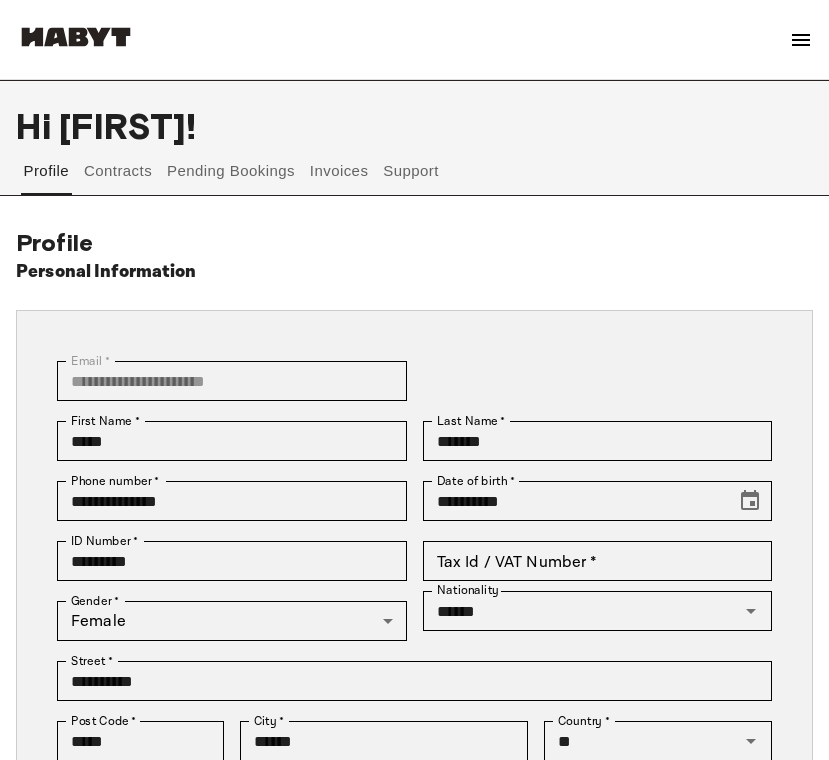 click on "Contracts" at bounding box center (118, 171) 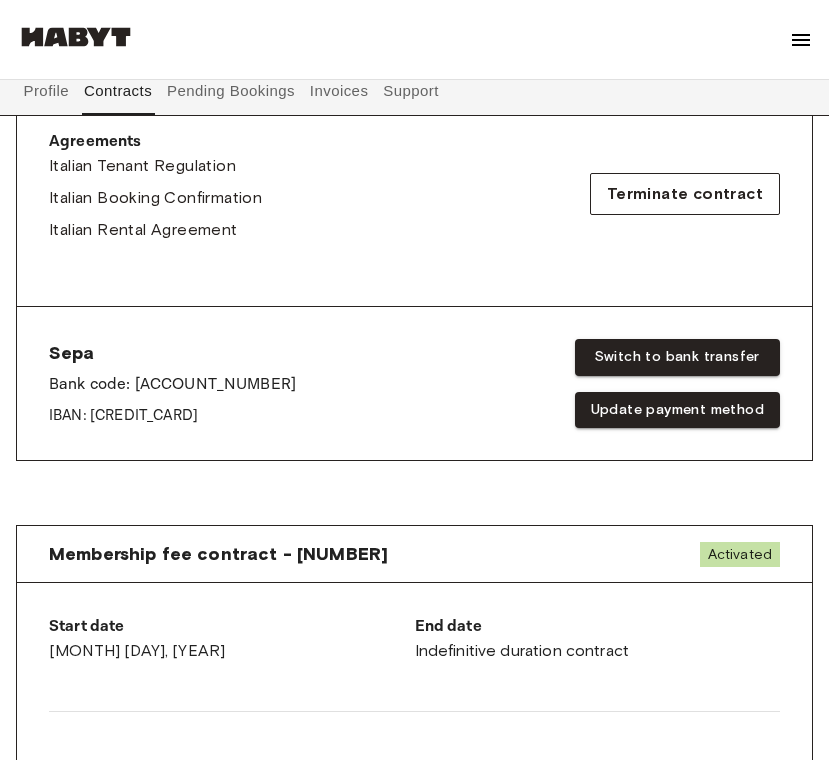 scroll, scrollTop: 0, scrollLeft: 0, axis: both 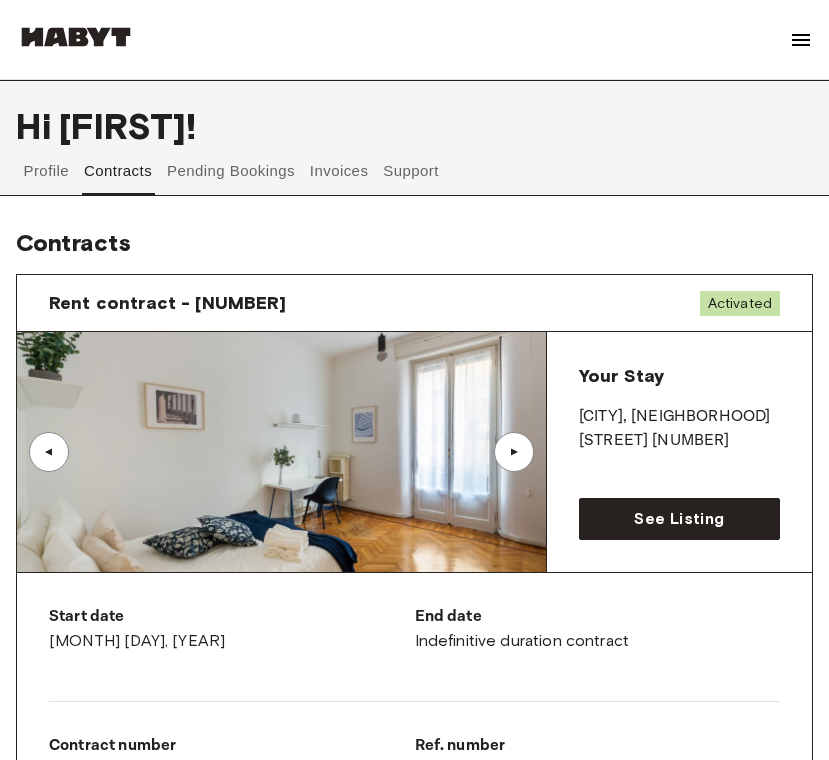 click on "Rent contract - [NUMBER]" at bounding box center (168, 303) 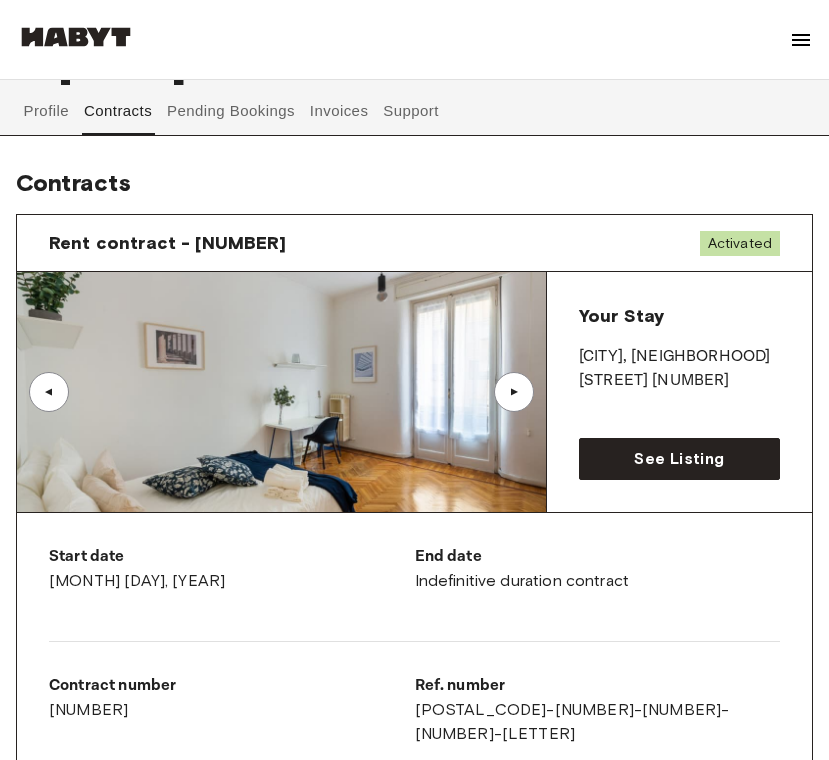 scroll, scrollTop: 128, scrollLeft: 0, axis: vertical 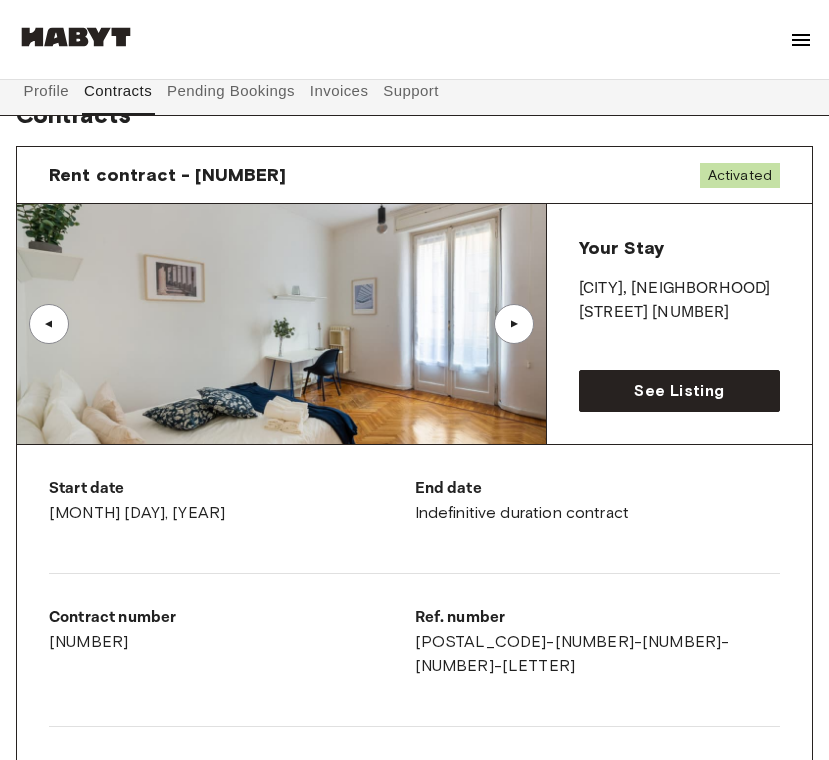 click on "▲" at bounding box center (514, 324) 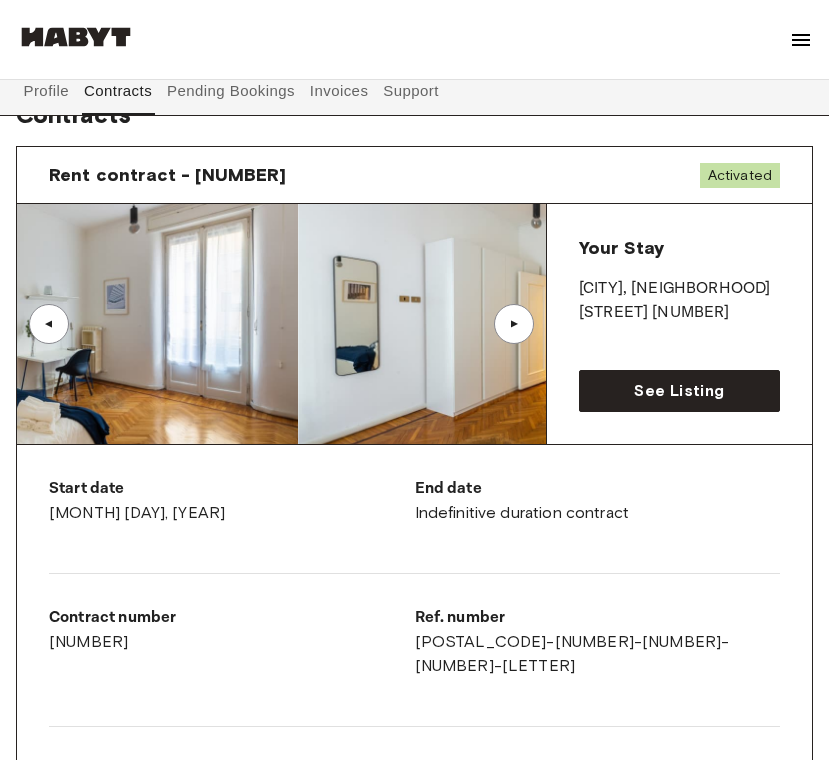 click on "▲" at bounding box center [514, 324] 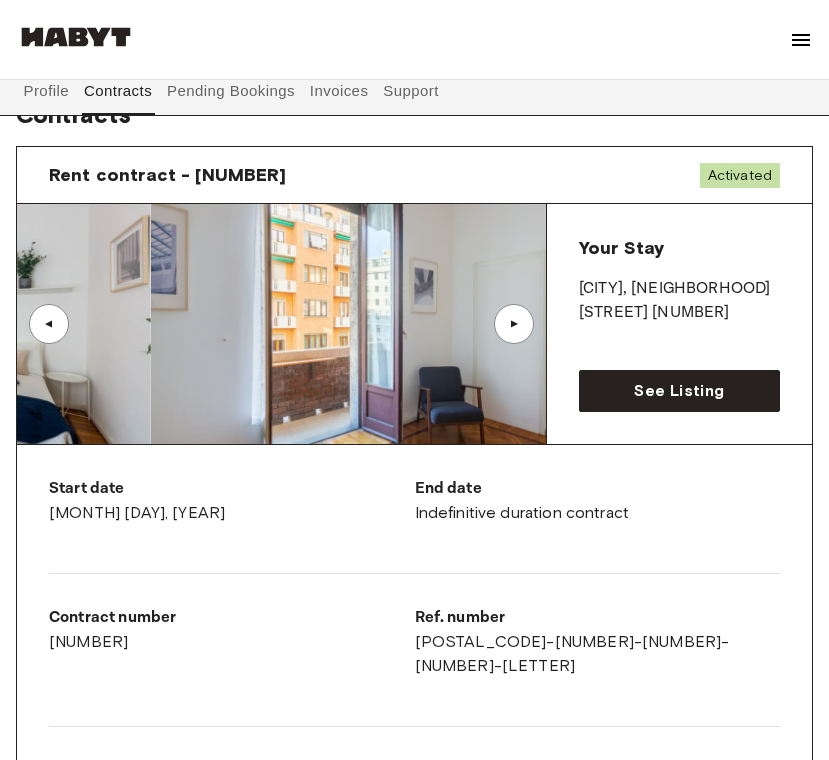 click on "▲" at bounding box center [514, 324] 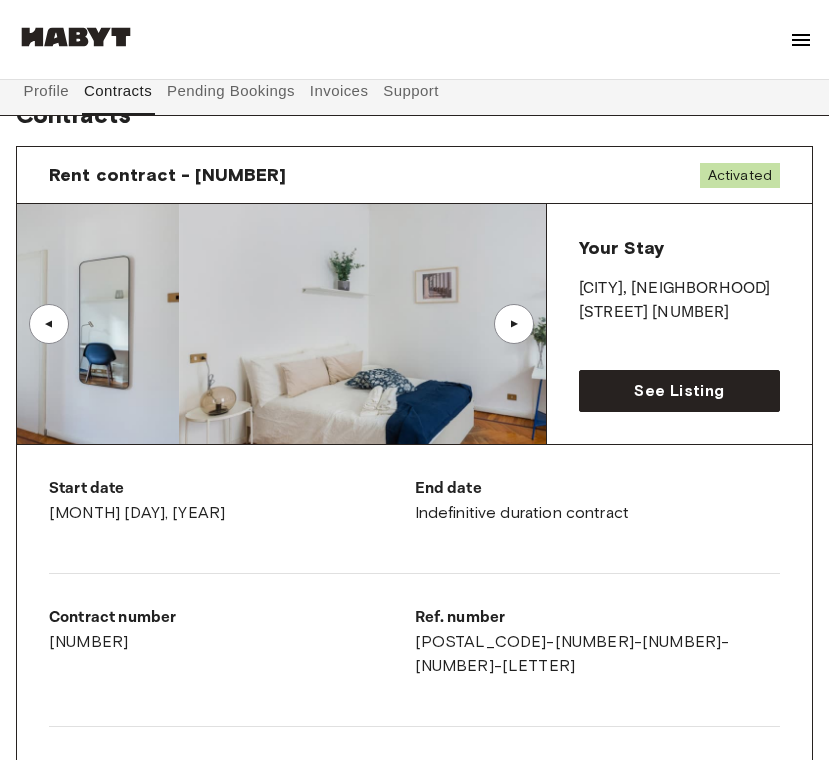 click on "▲" at bounding box center [514, 324] 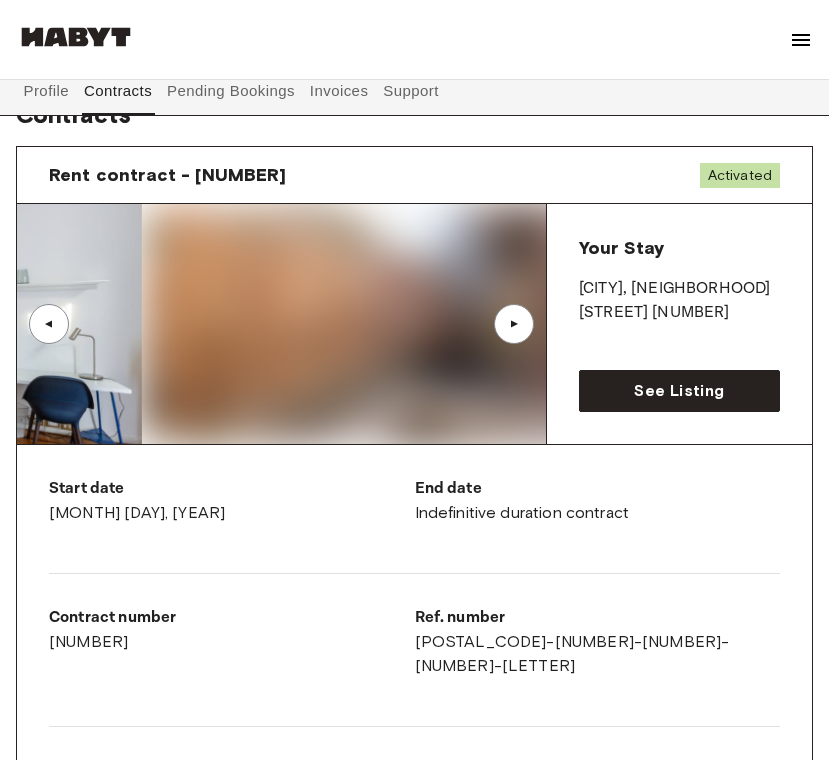 click on "▲" at bounding box center [514, 324] 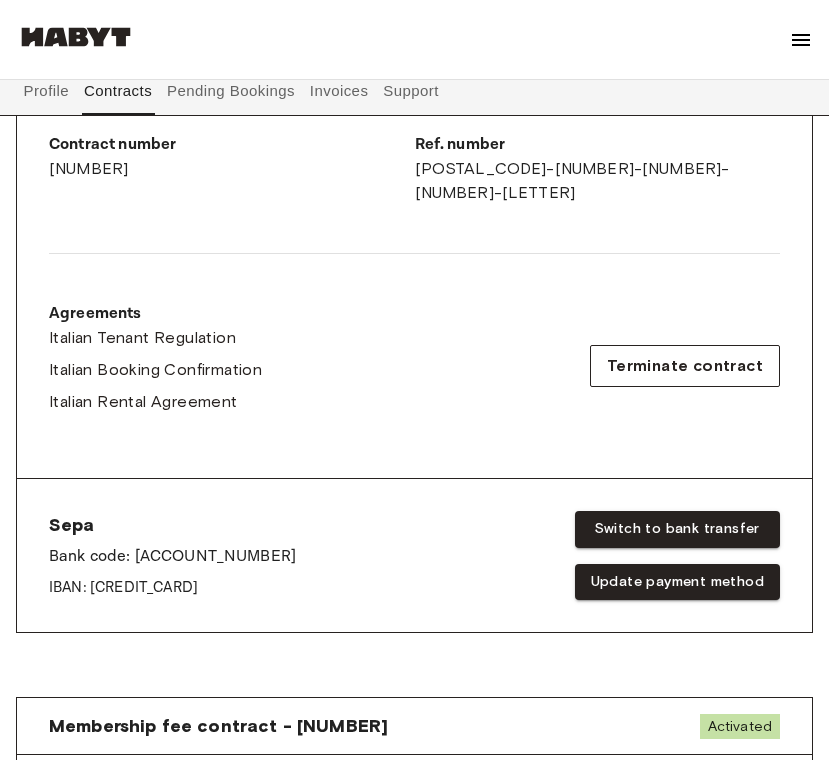 scroll, scrollTop: 0, scrollLeft: 0, axis: both 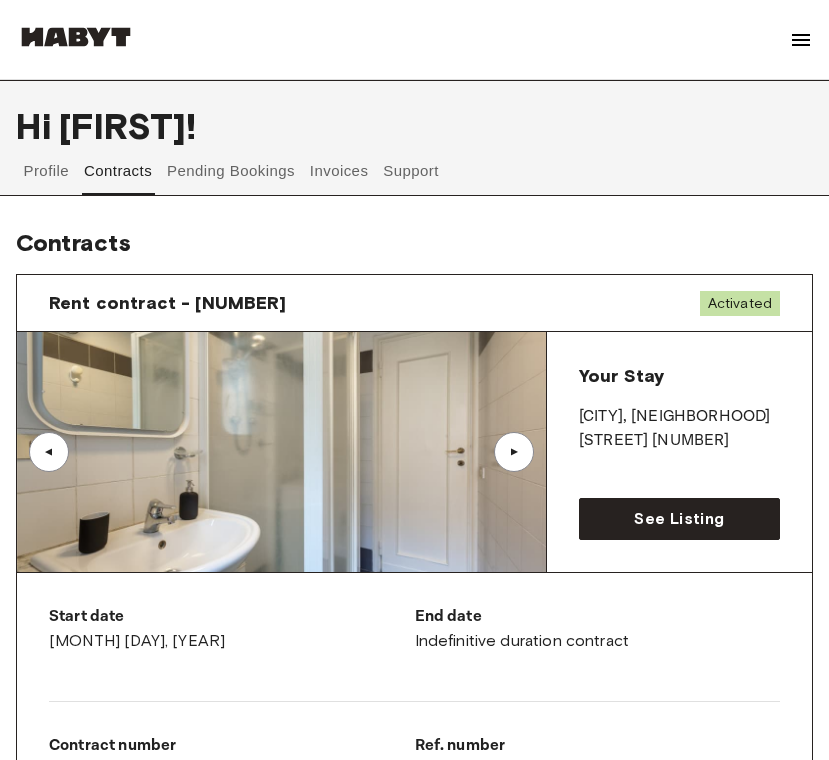 click on "Rent contract - [NUMBER] Activated" at bounding box center [414, 303] 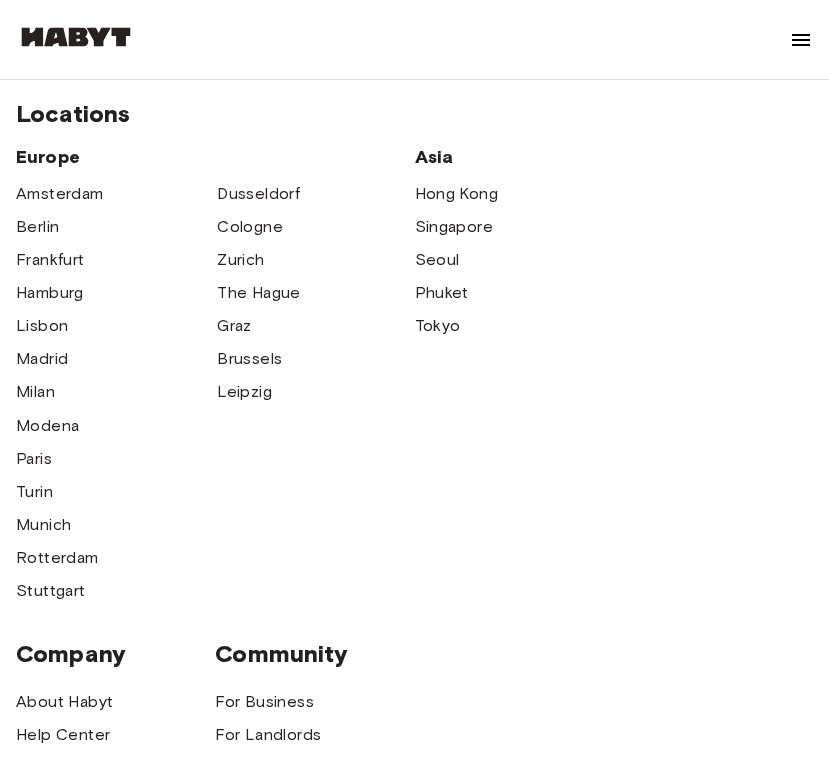 scroll, scrollTop: 0, scrollLeft: 0, axis: both 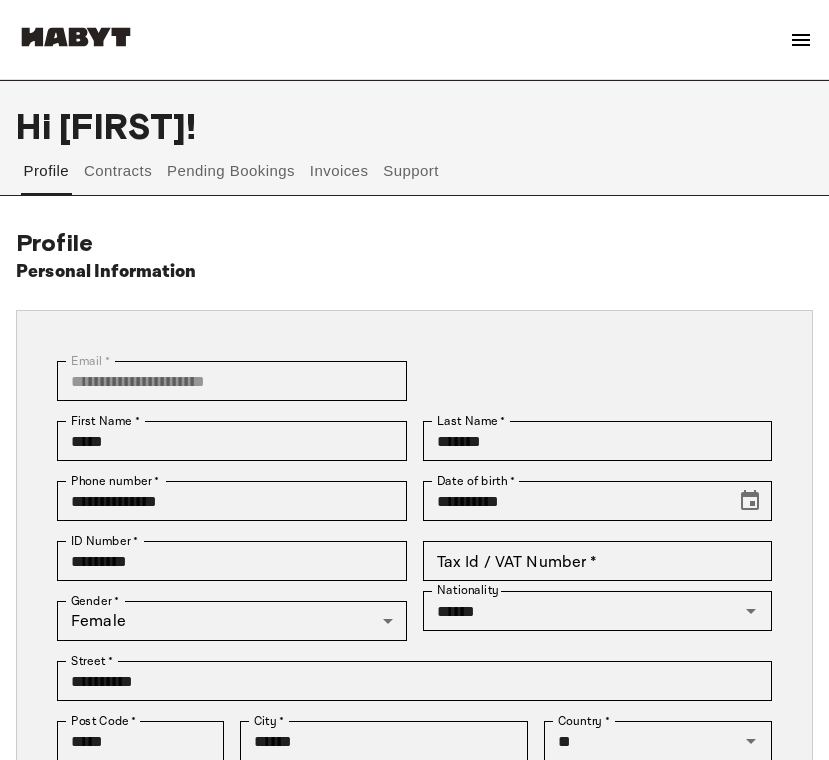 click on "Pending Bookings" at bounding box center (231, 171) 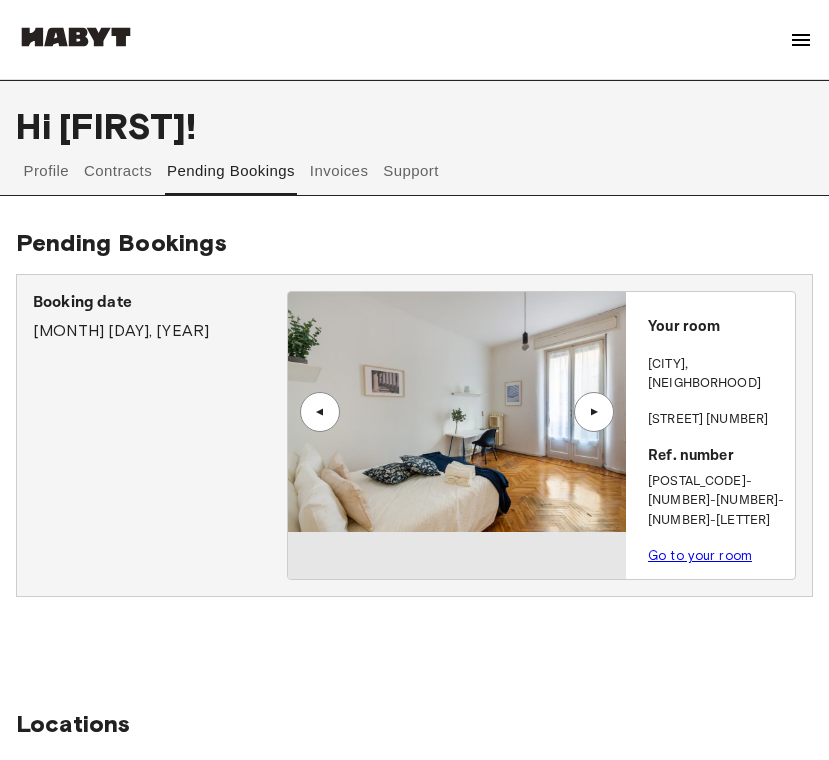 click on "Go to your room" at bounding box center (700, 555) 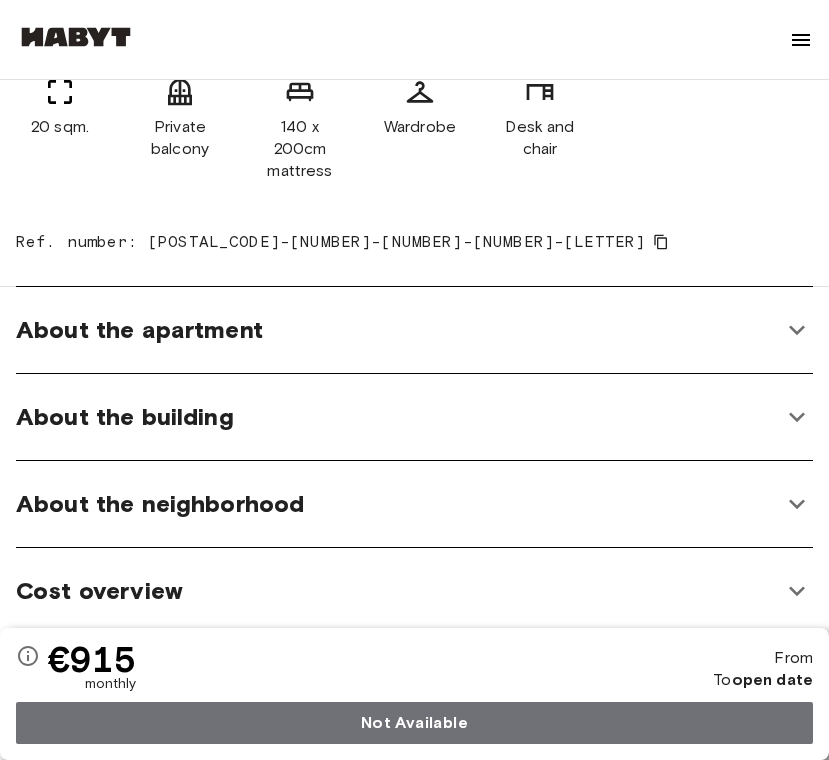 scroll, scrollTop: 881, scrollLeft: 0, axis: vertical 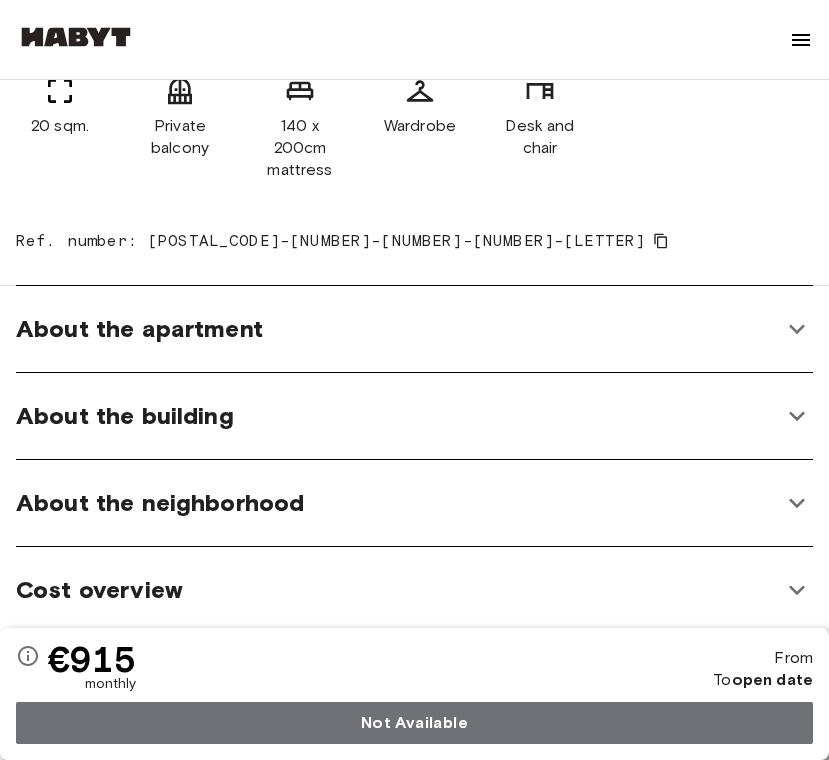click on "About the building" at bounding box center [398, 416] 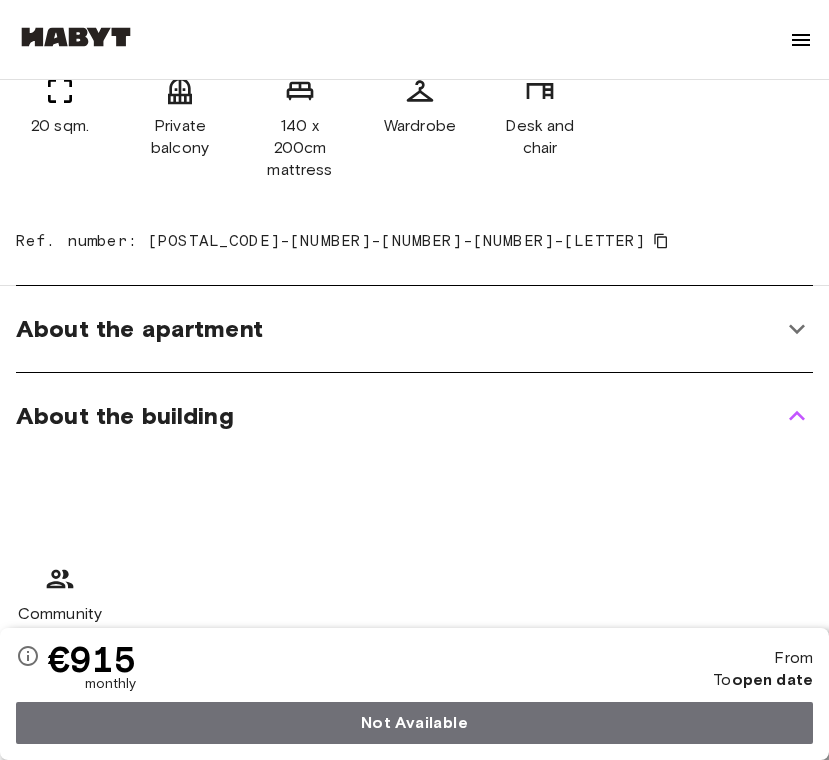 click on "About the building" at bounding box center (398, 416) 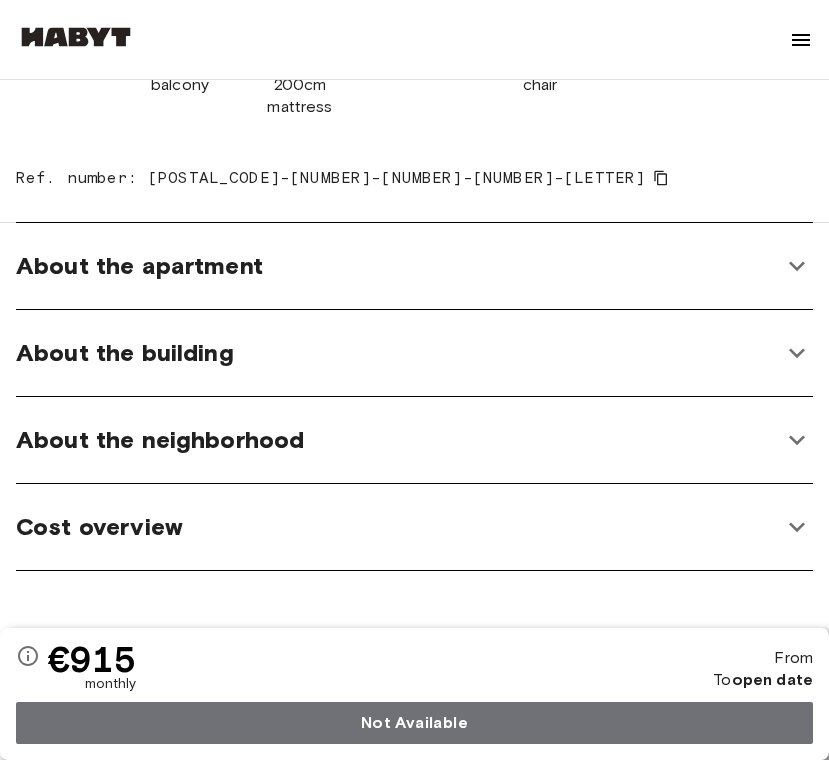 scroll, scrollTop: 1004, scrollLeft: 0, axis: vertical 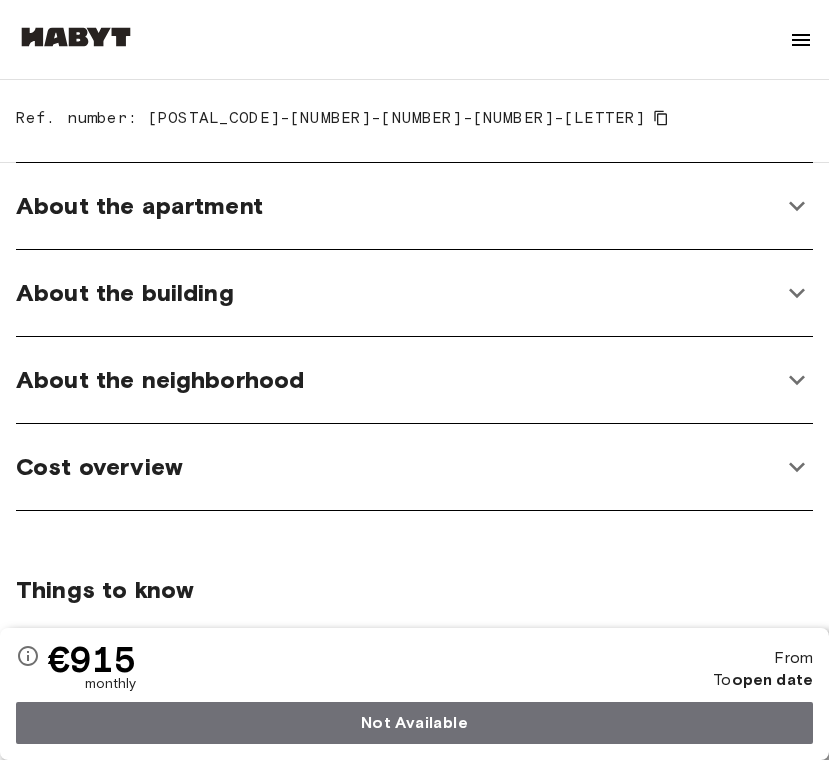 click on "About the apartment" at bounding box center (414, 206) 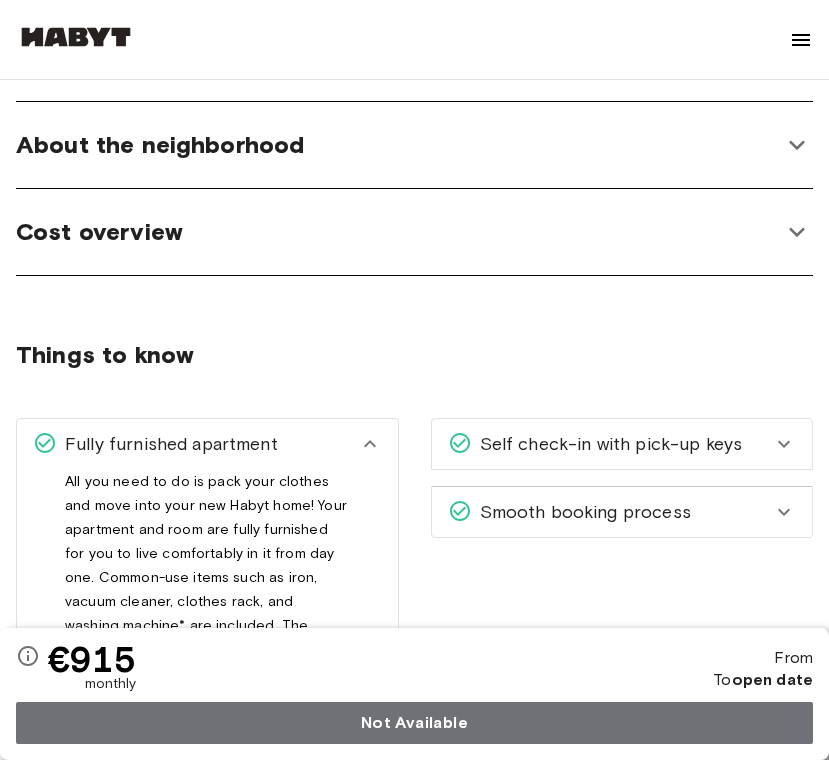 scroll, scrollTop: 2667, scrollLeft: 0, axis: vertical 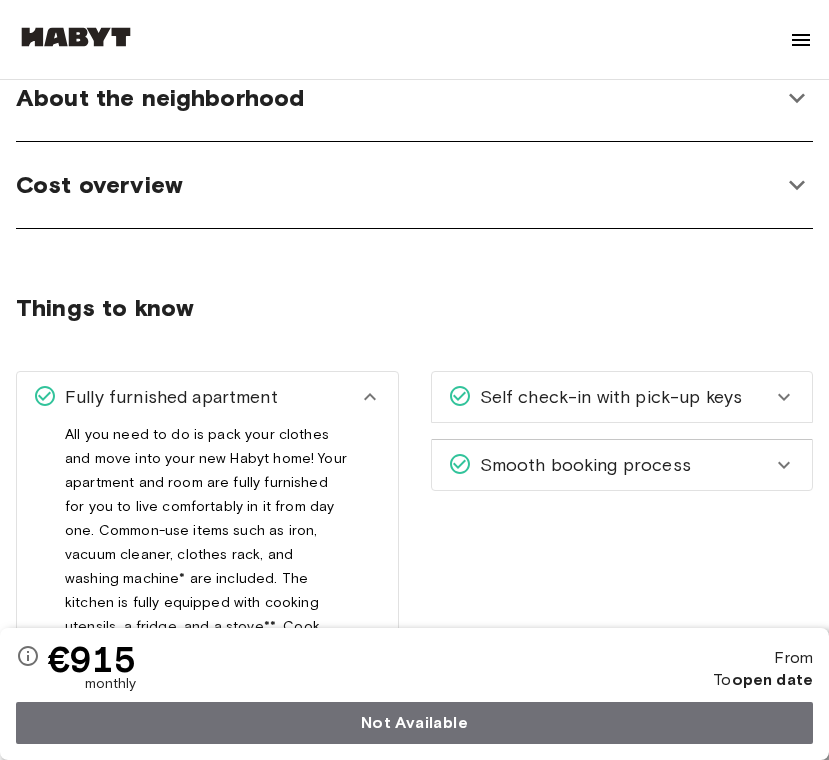 click on "Cost overview" at bounding box center (414, 185) 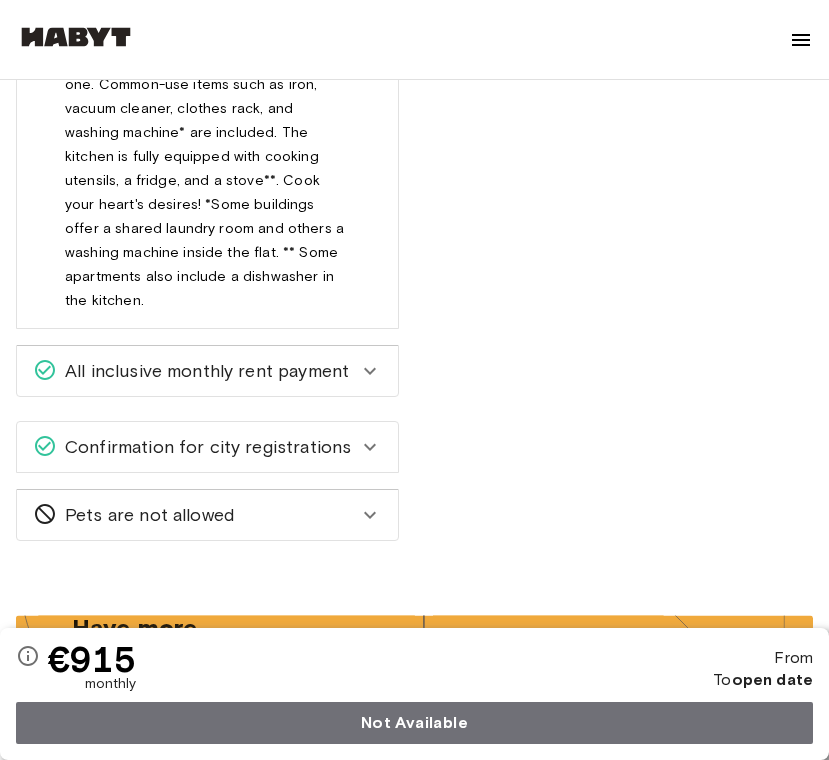scroll, scrollTop: 3849, scrollLeft: 0, axis: vertical 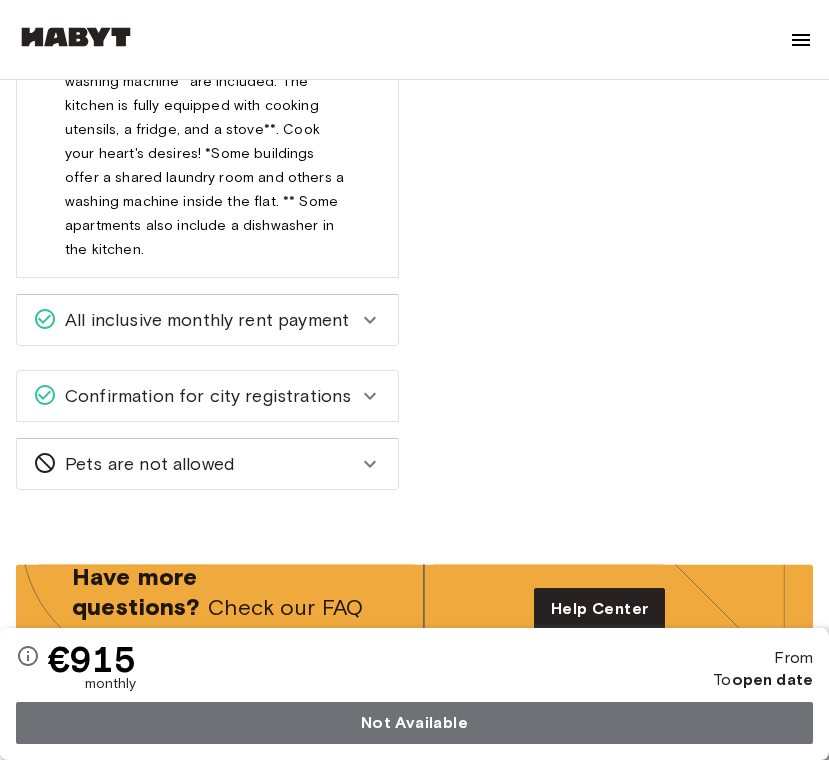 click on "All inclusive monthly rent payment" at bounding box center (195, 320) 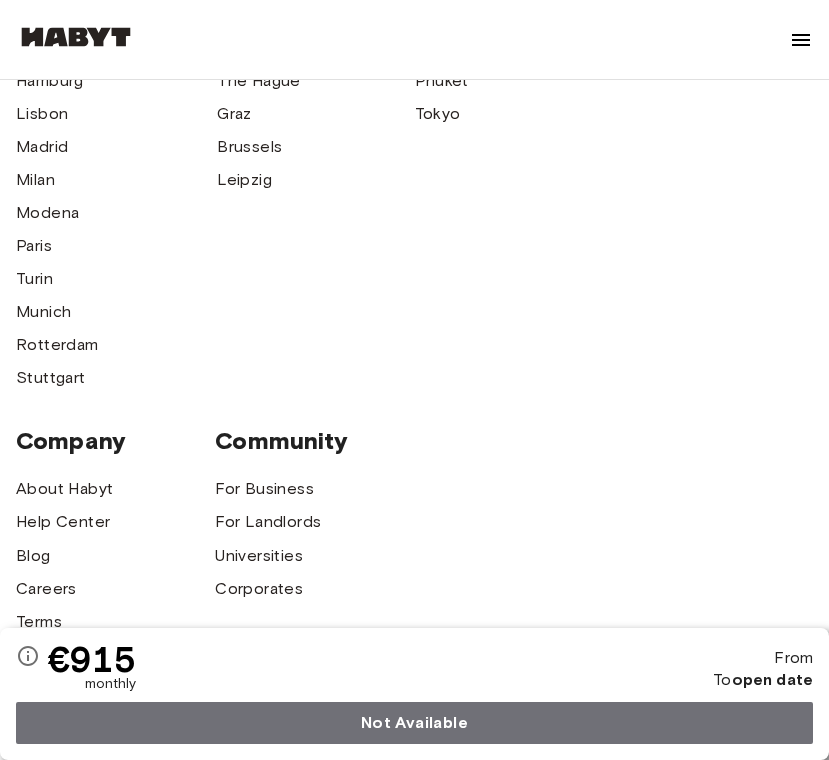 scroll, scrollTop: 7468, scrollLeft: 0, axis: vertical 